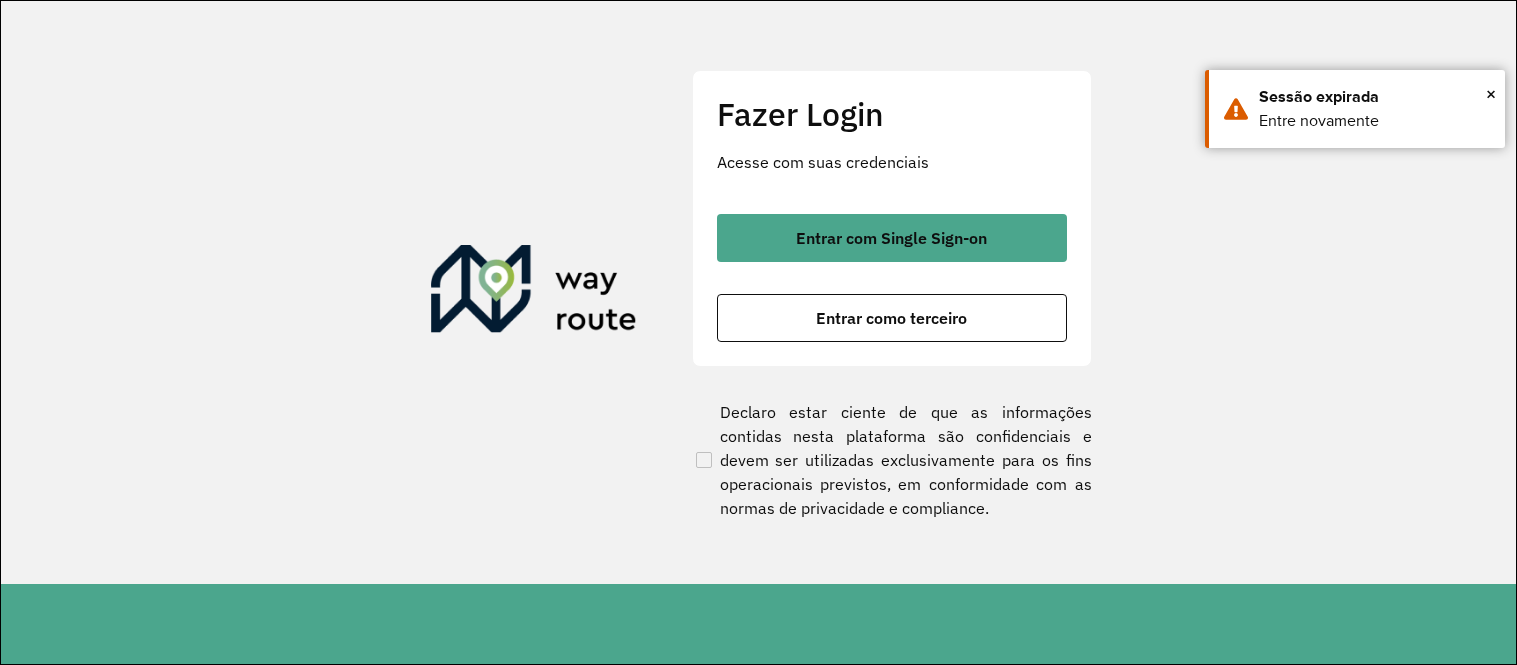 scroll, scrollTop: 0, scrollLeft: 0, axis: both 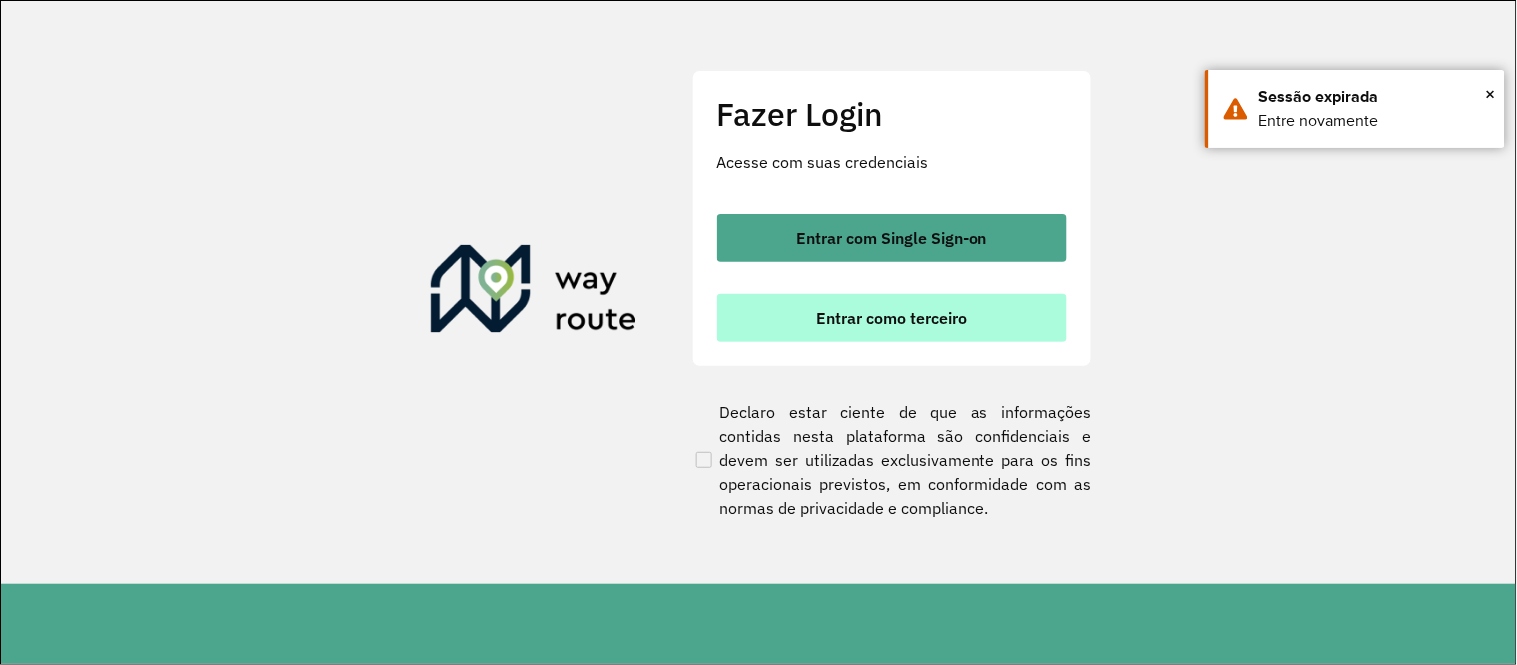 click on "Entrar como terceiro" at bounding box center [891, 318] 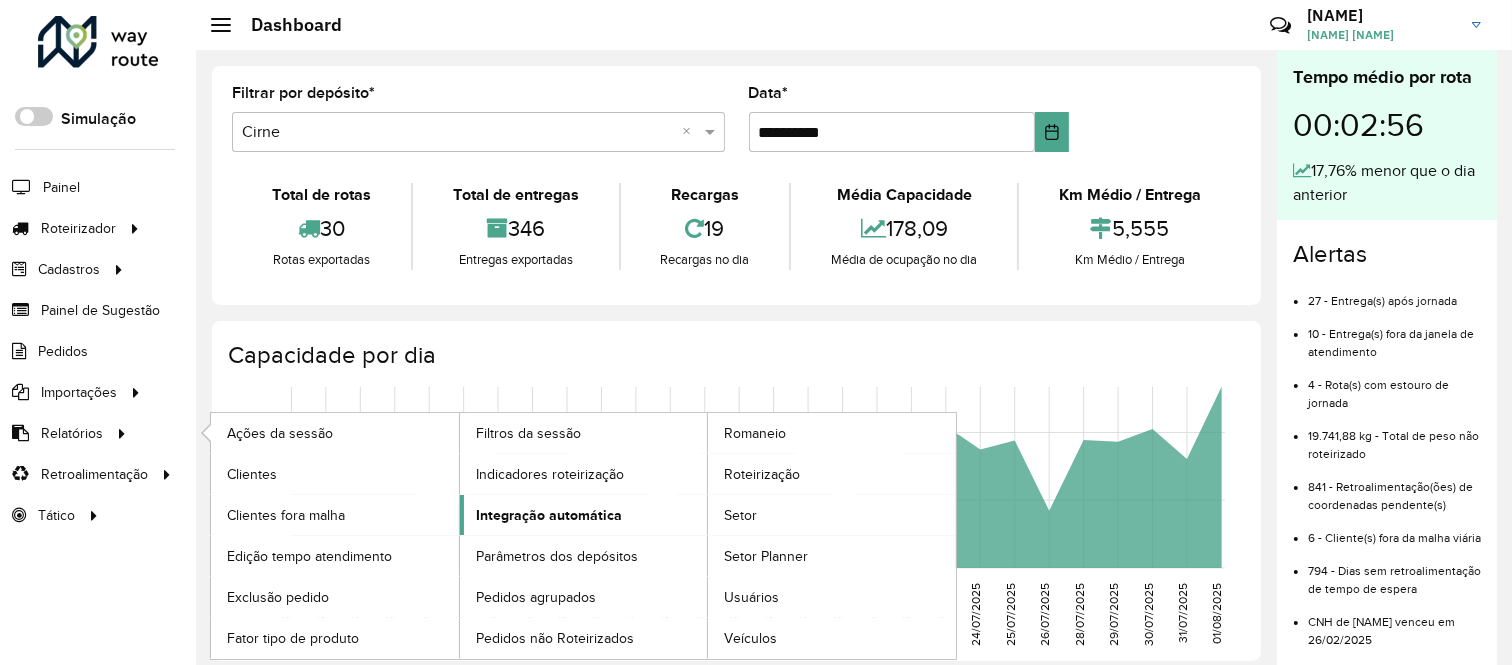scroll, scrollTop: 18, scrollLeft: 0, axis: vertical 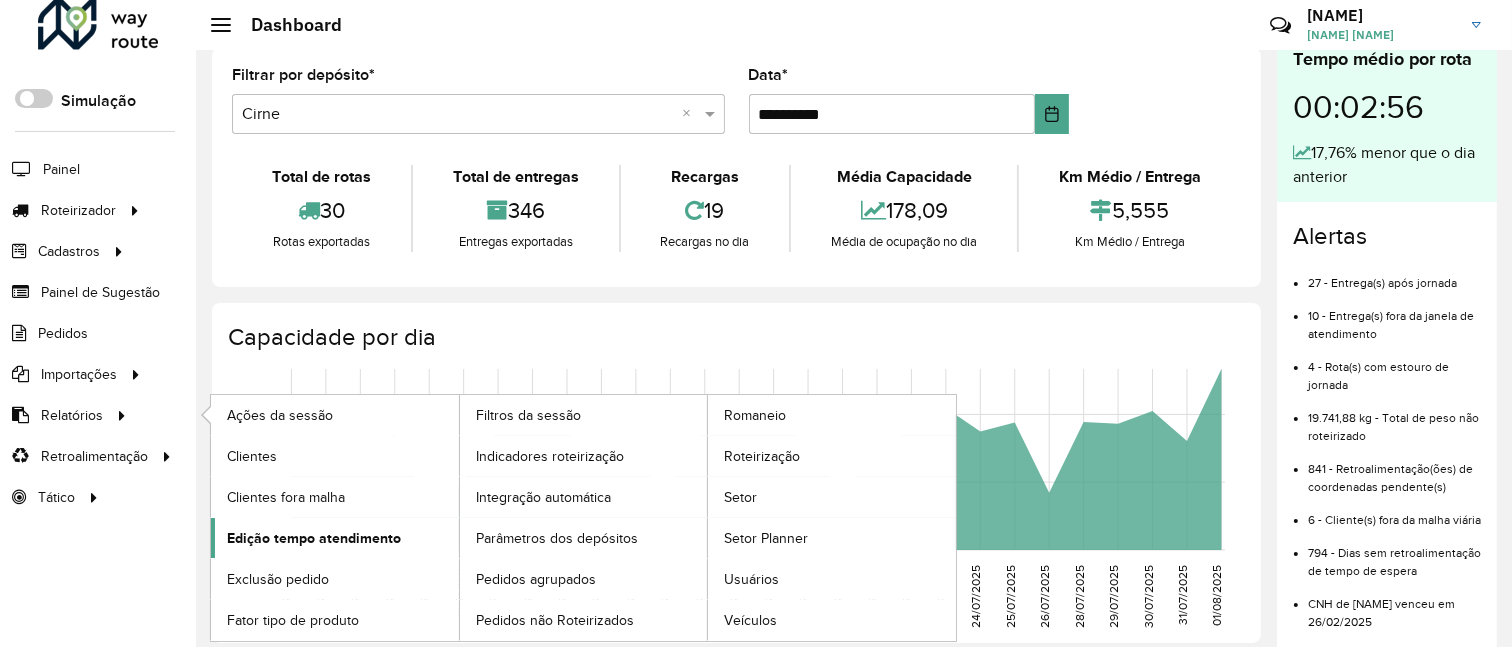 click on "Edição tempo atendimento" 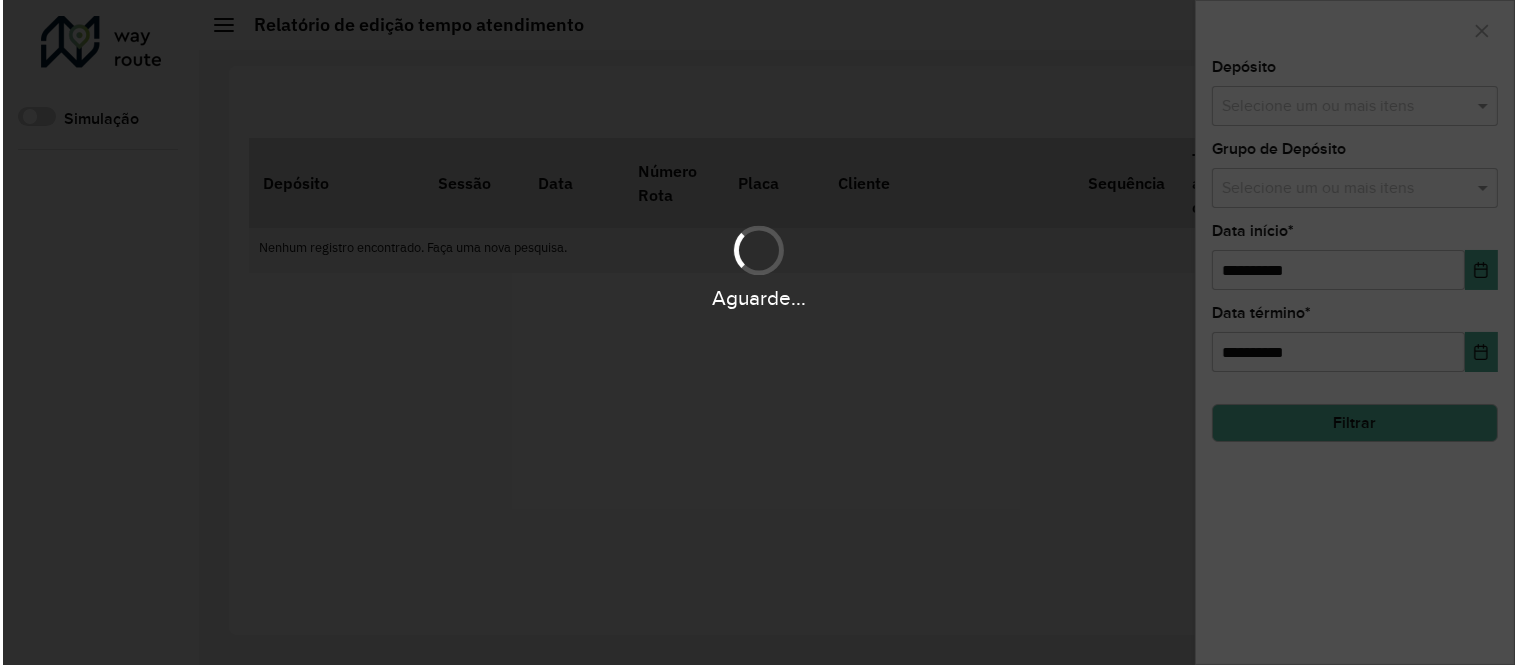 scroll, scrollTop: 0, scrollLeft: 0, axis: both 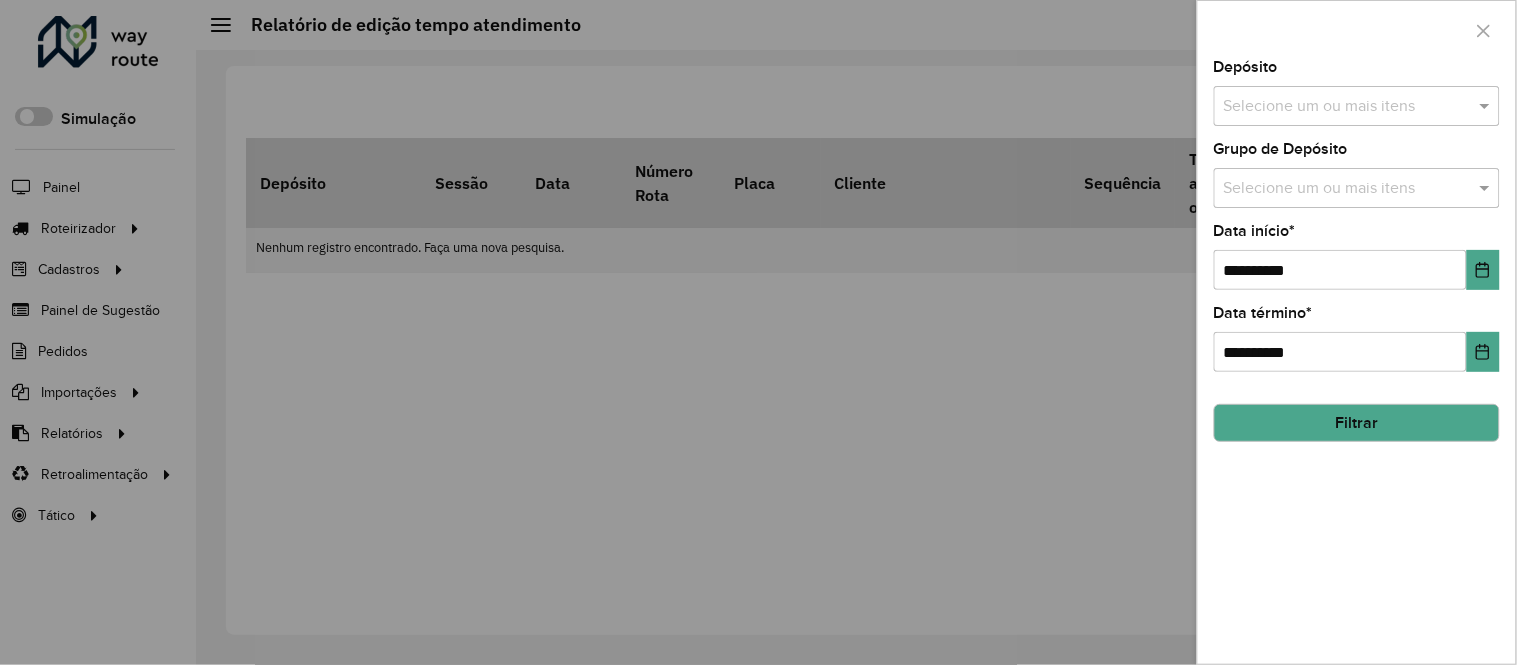 click on "Selecione um ou mais itens" at bounding box center [1357, 106] 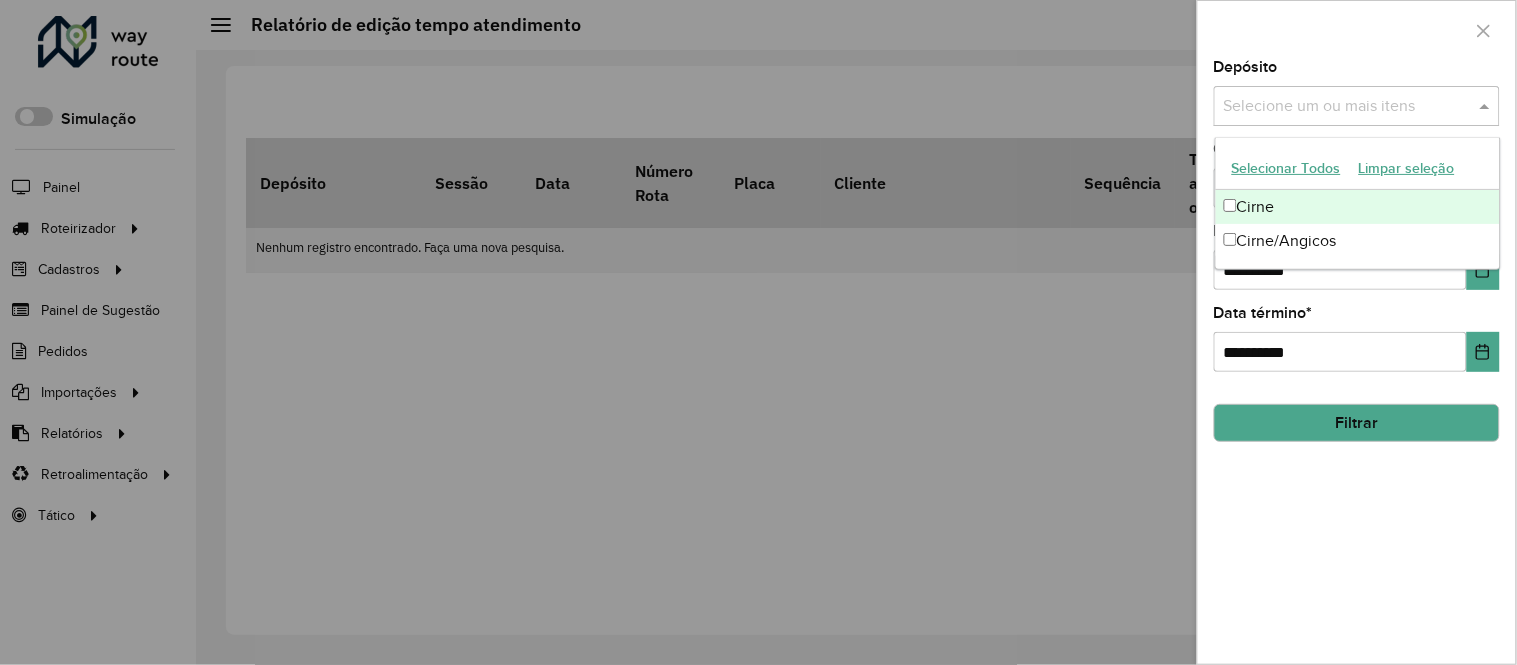 click on "Cirne" at bounding box center [1358, 207] 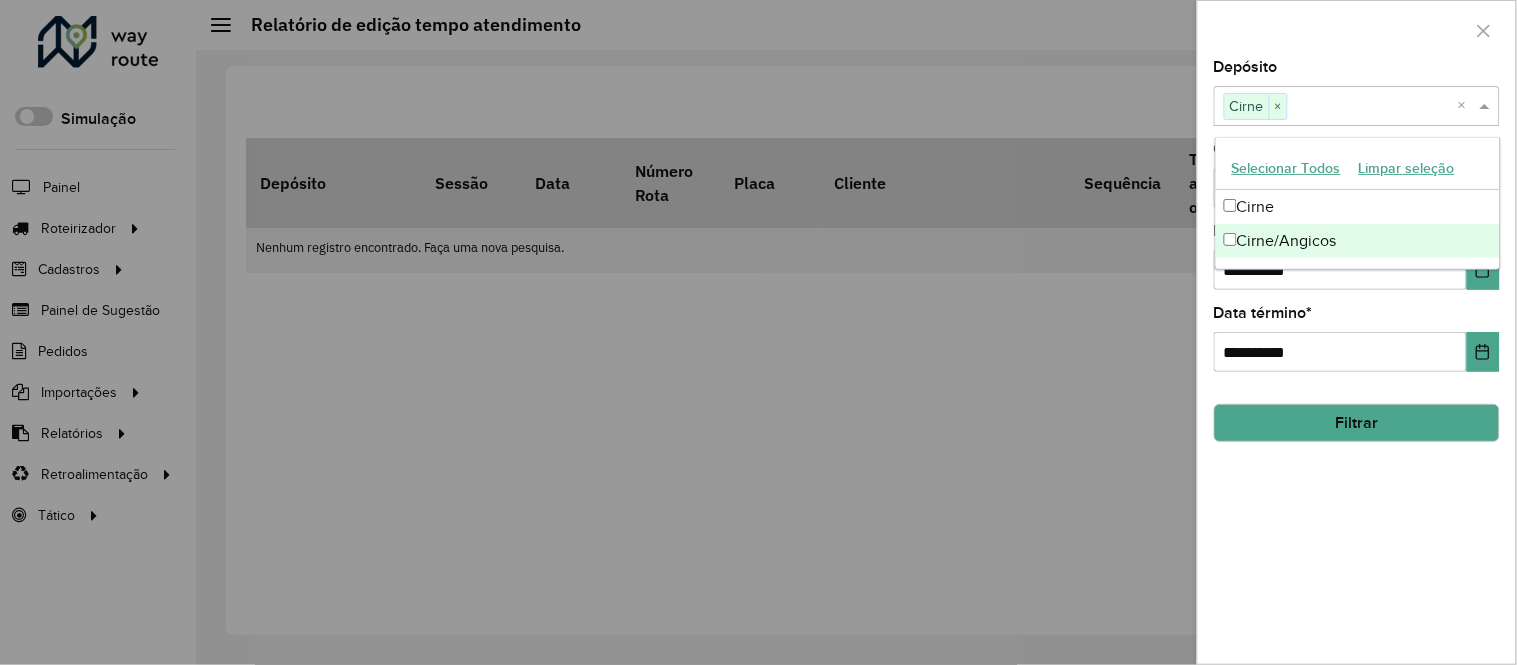 click on "**********" 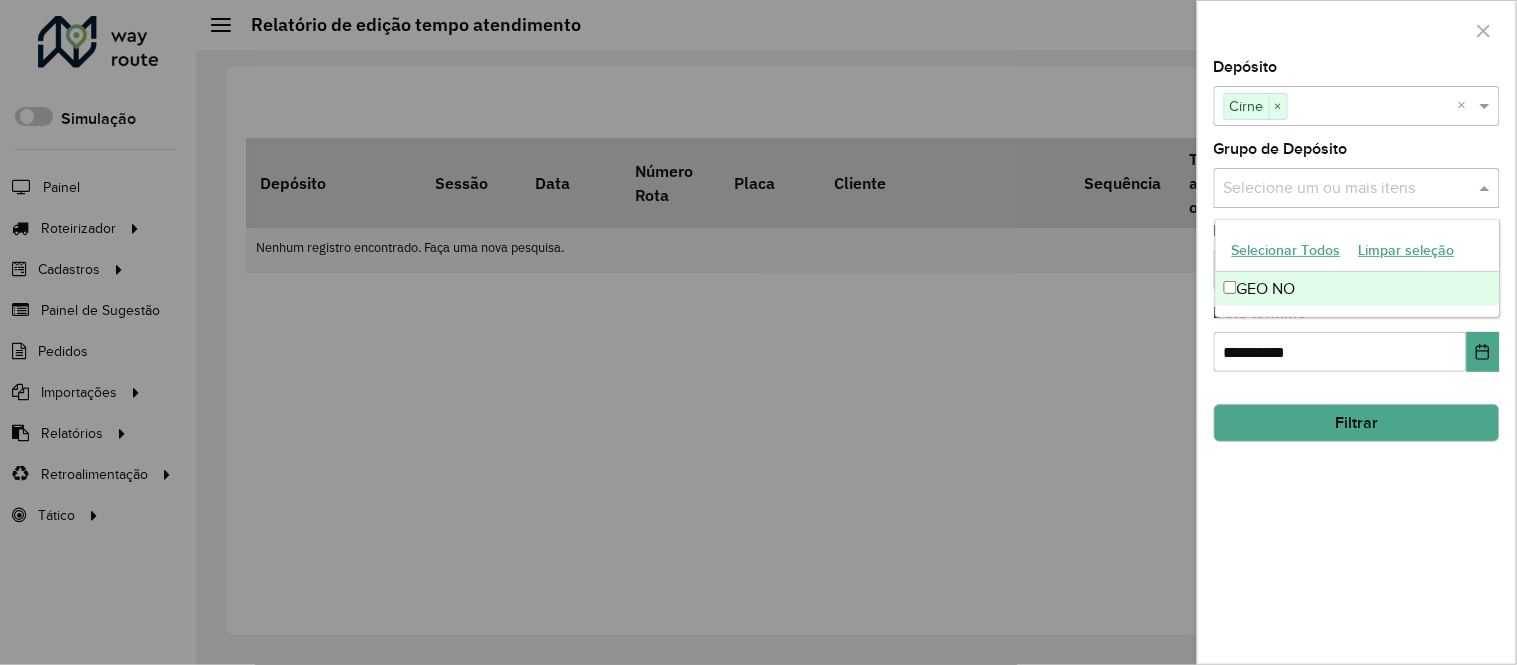 click at bounding box center [1347, 189] 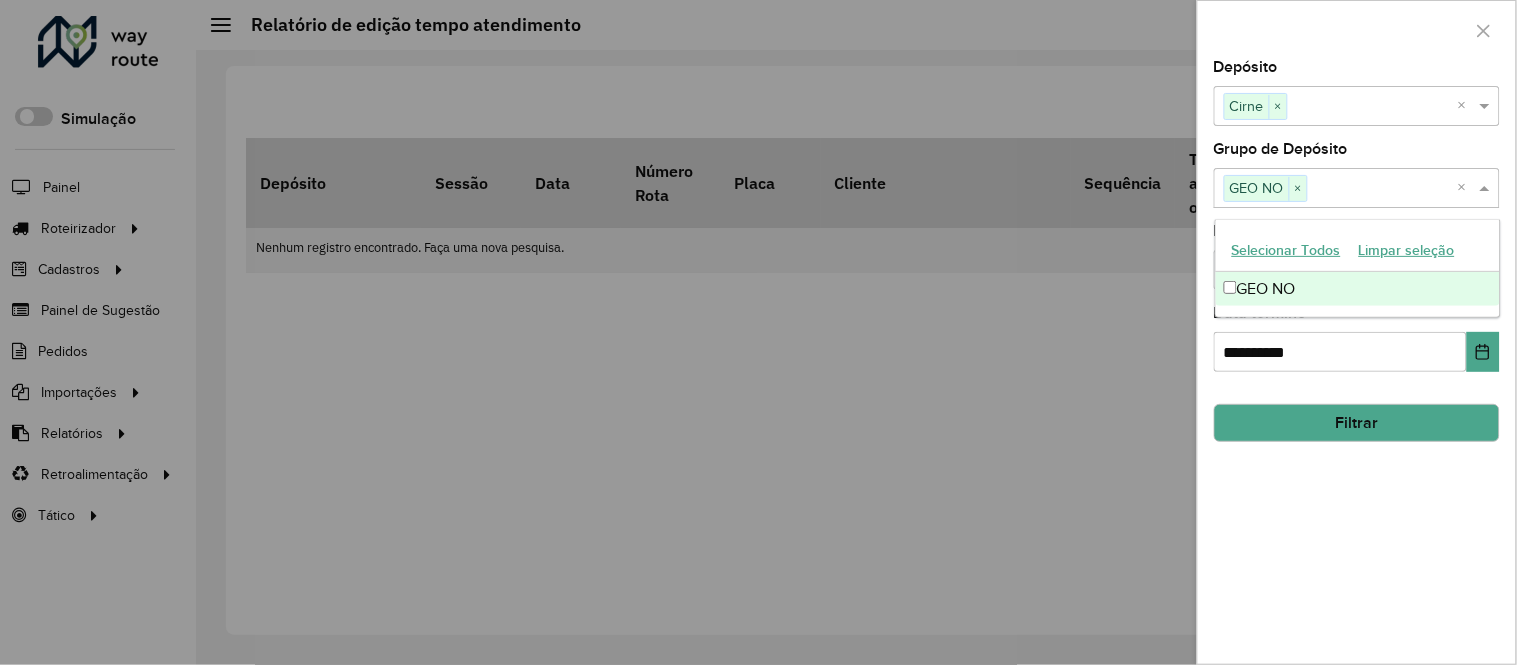 click on "**********" 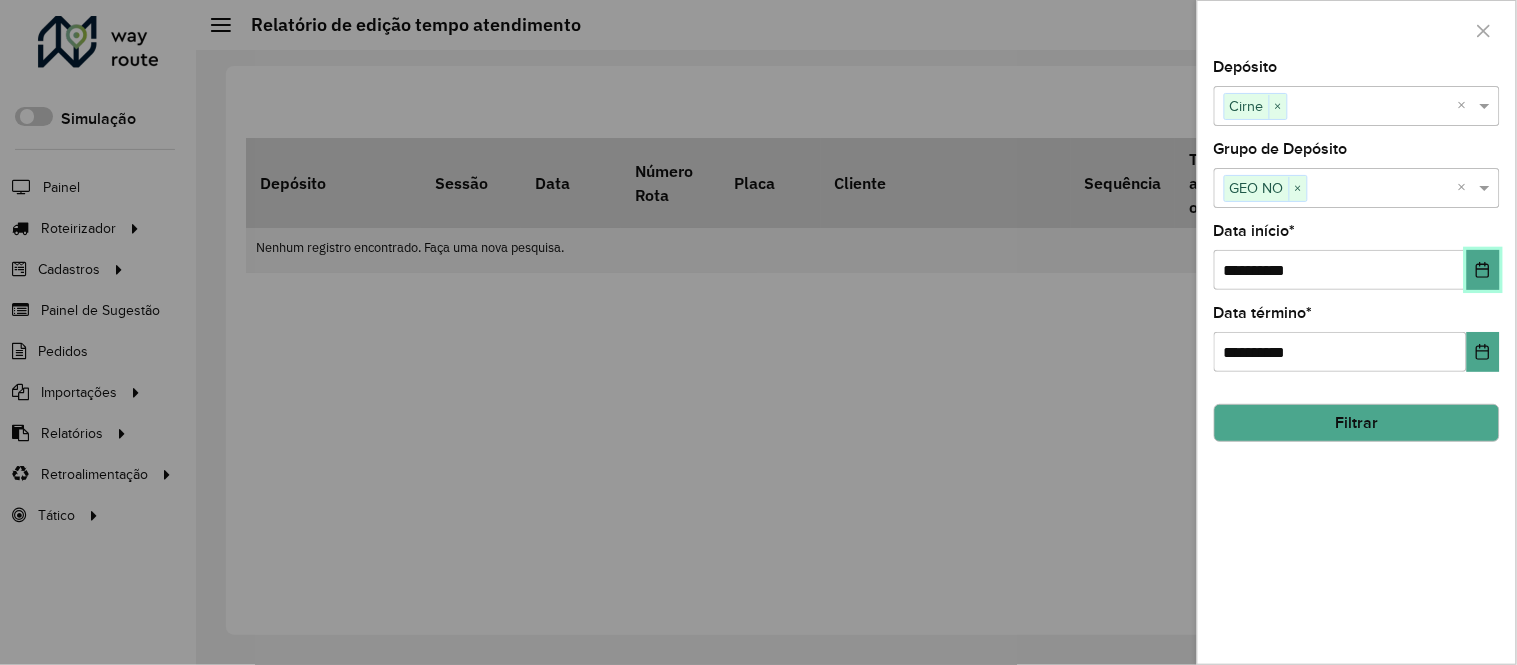 click at bounding box center [1483, 270] 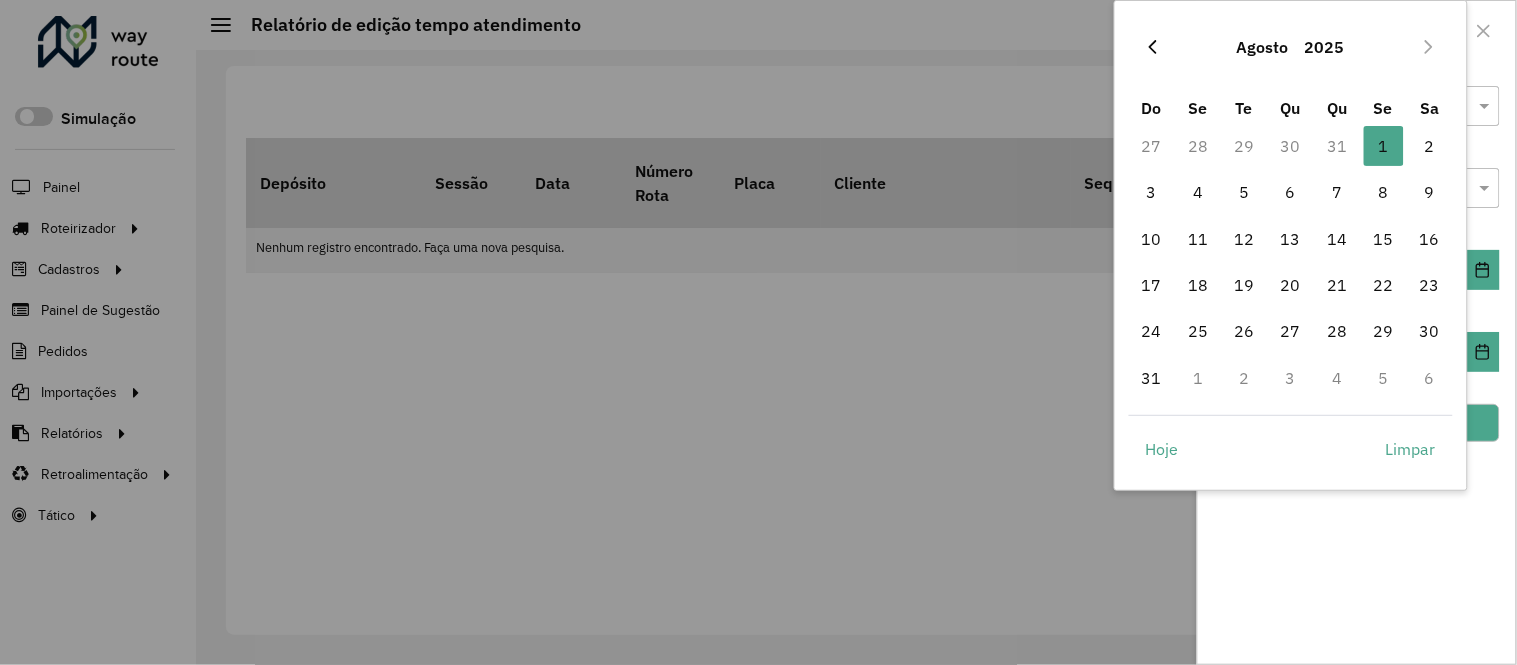 click 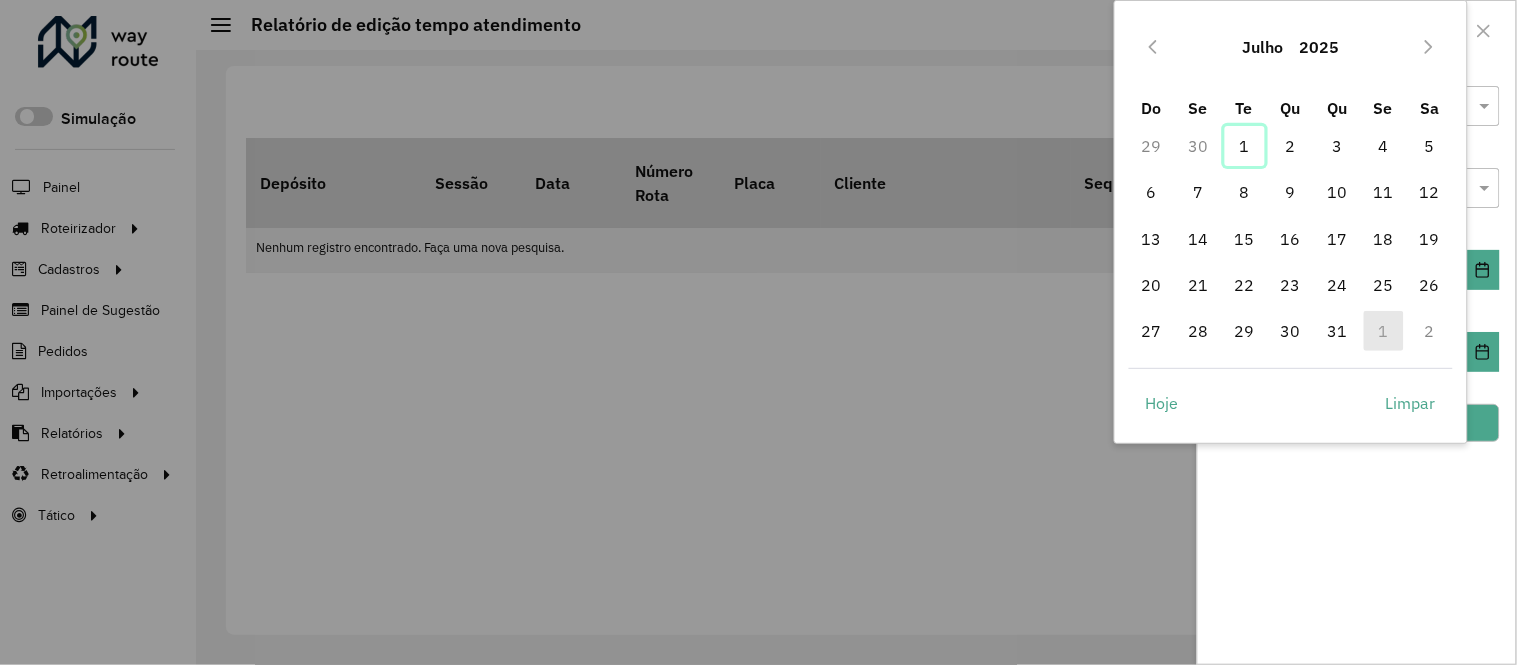 drag, startPoint x: 1251, startPoint y: 150, endPoint x: 1296, endPoint y: 378, distance: 232.39836 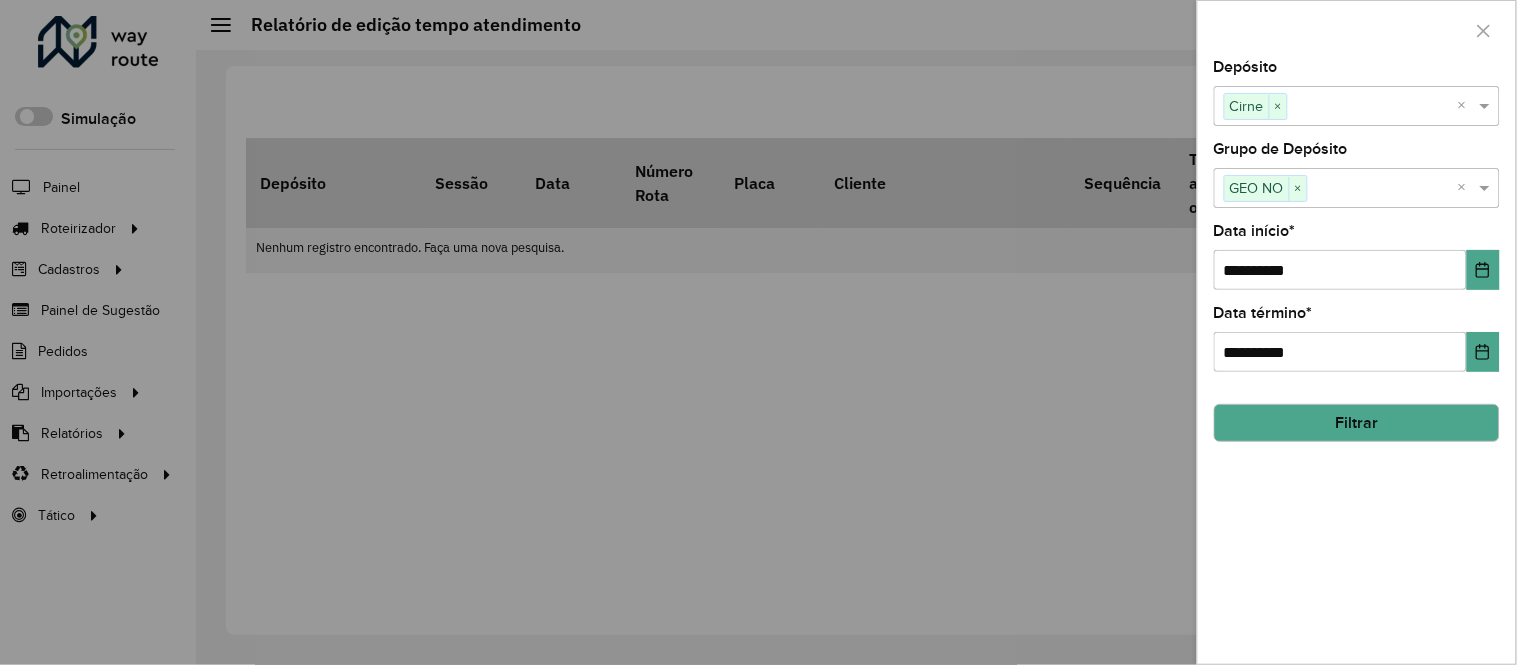 drag, startPoint x: 1340, startPoint y: 578, endPoint x: 1387, endPoint y: 522, distance: 73.109505 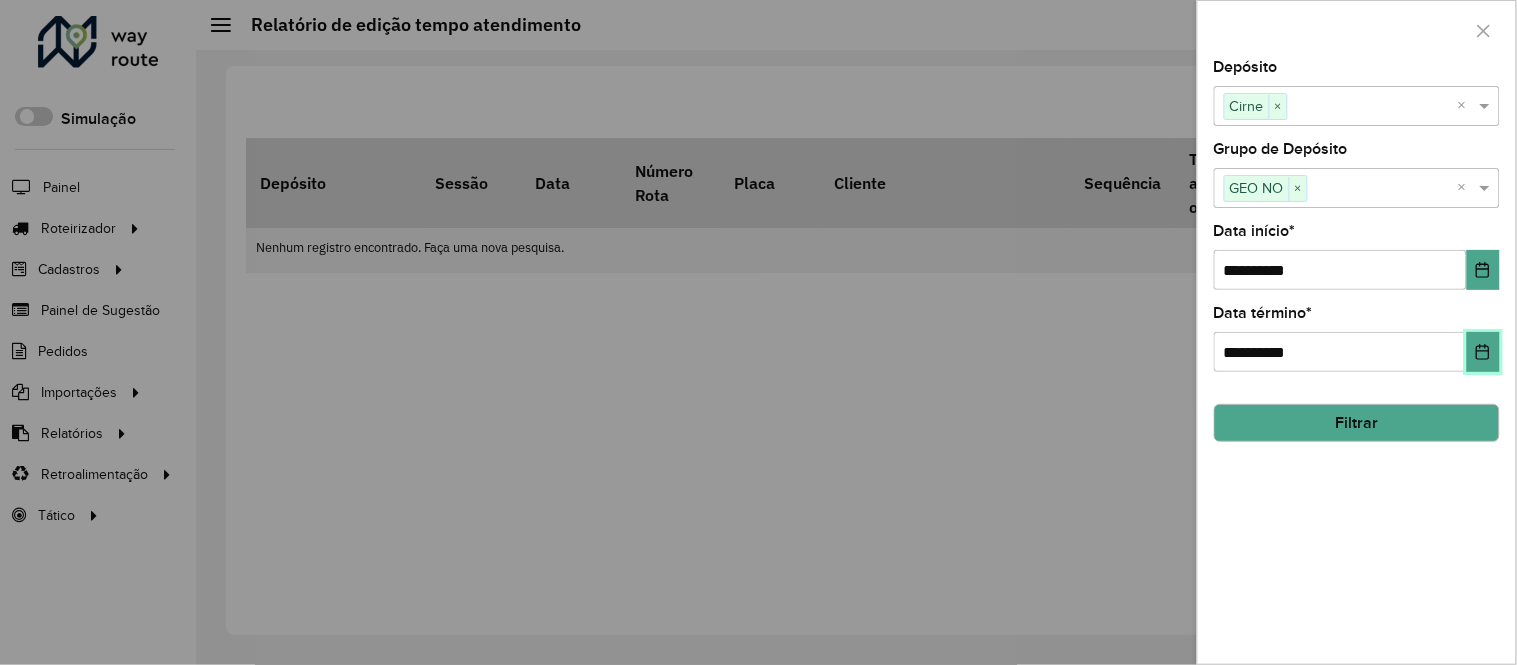 click 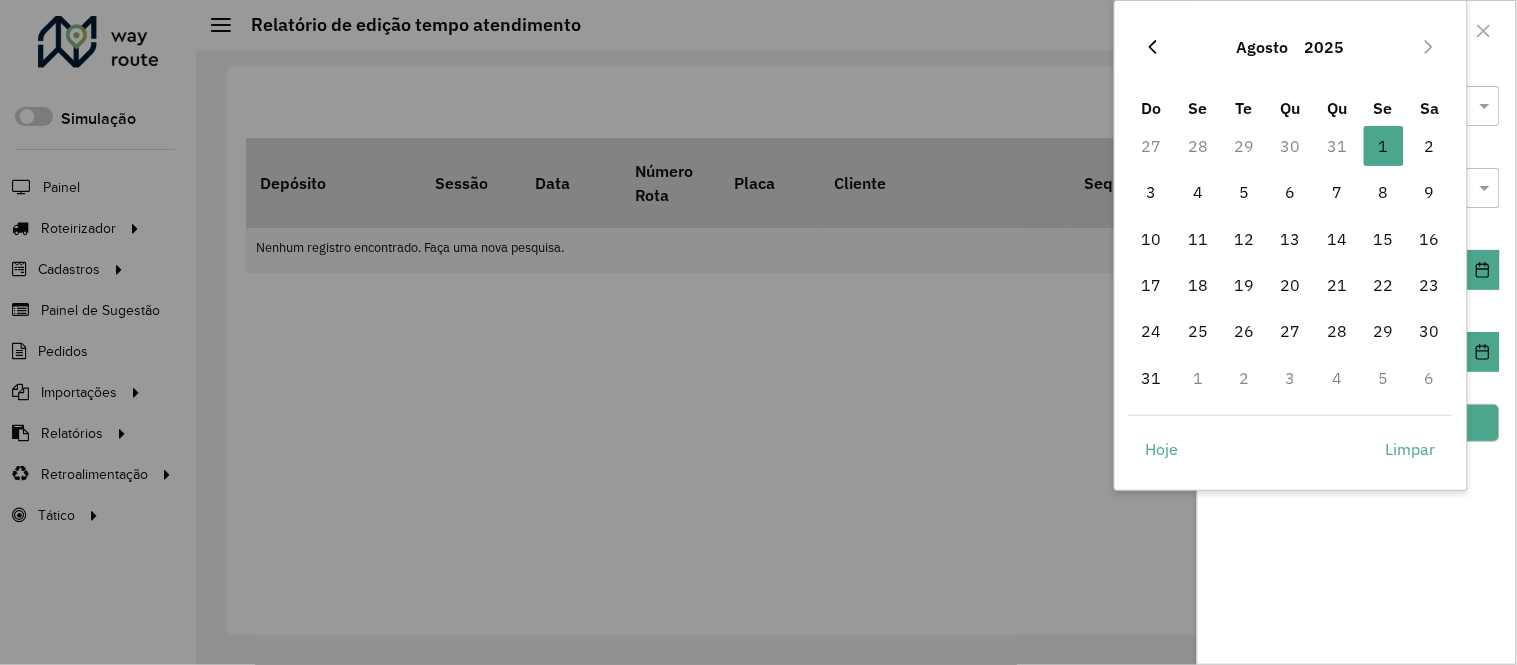 click at bounding box center [1153, 47] 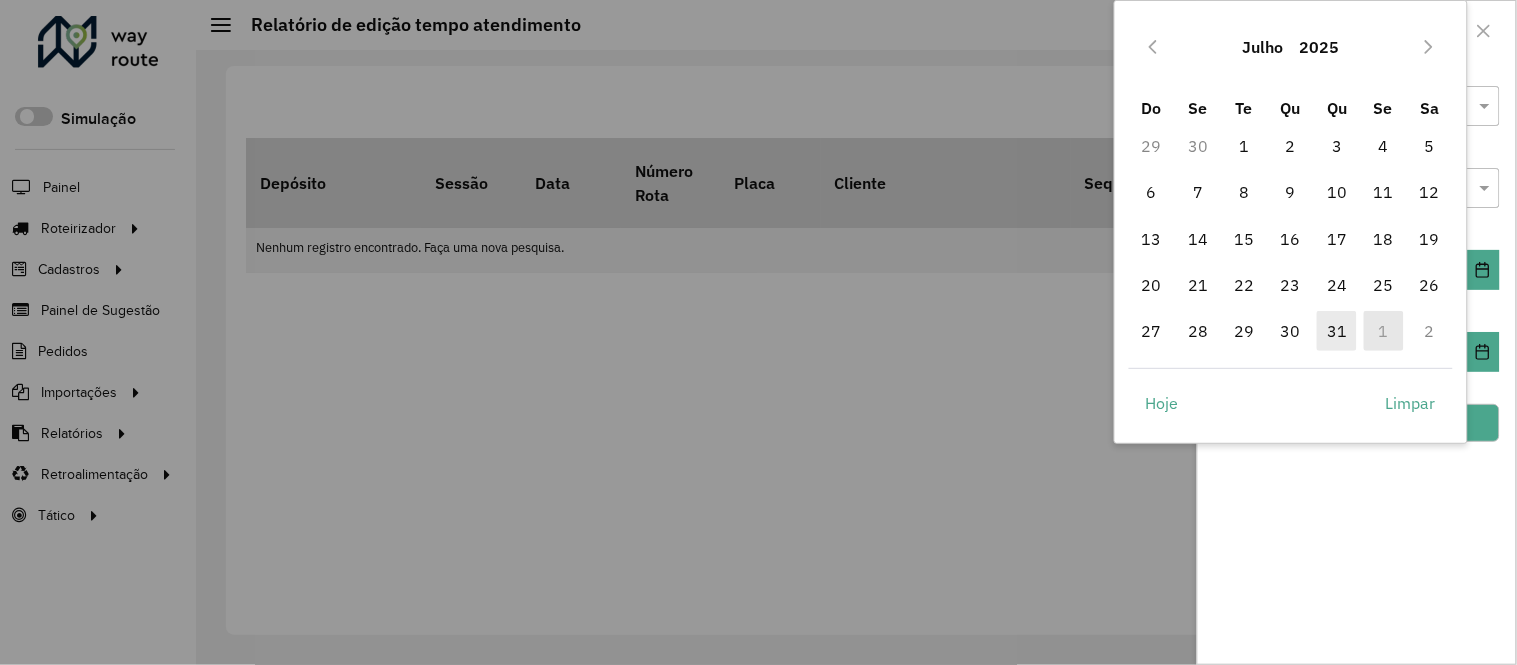 click on "31" at bounding box center [1337, 331] 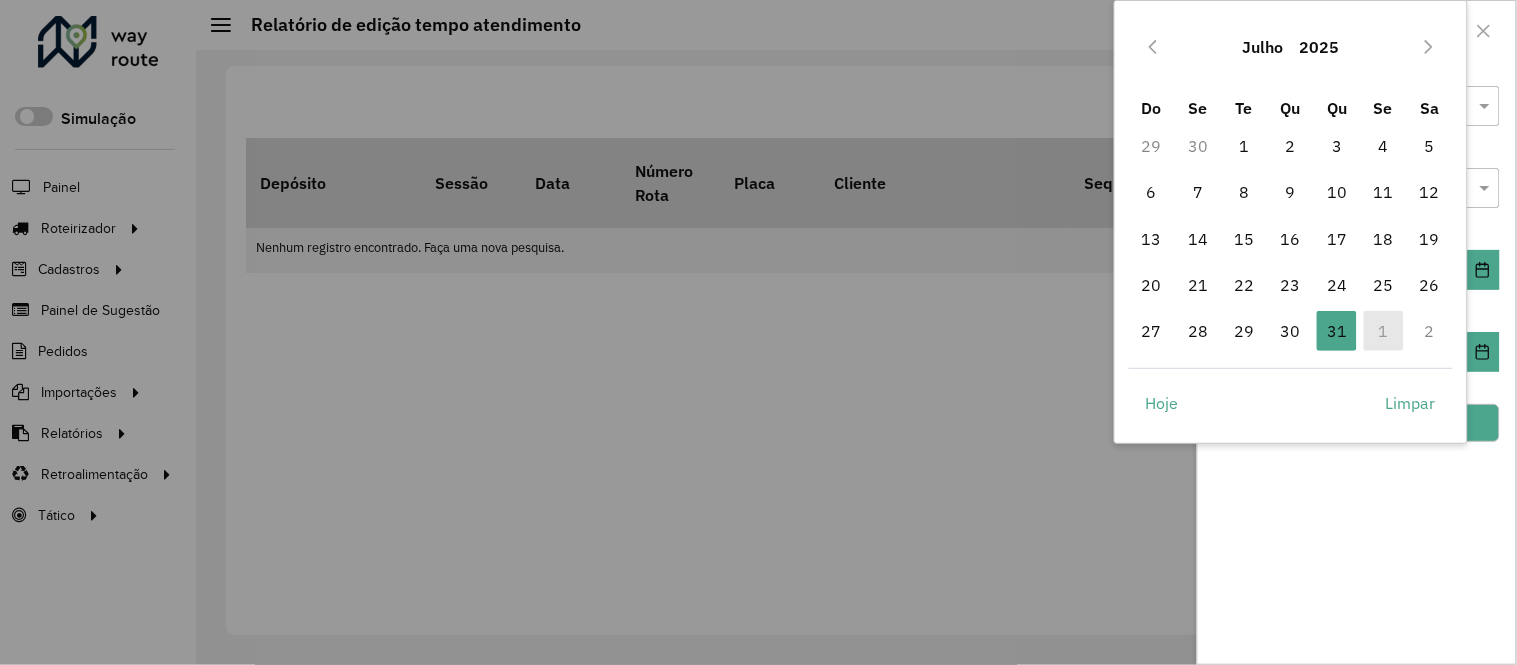type on "**********" 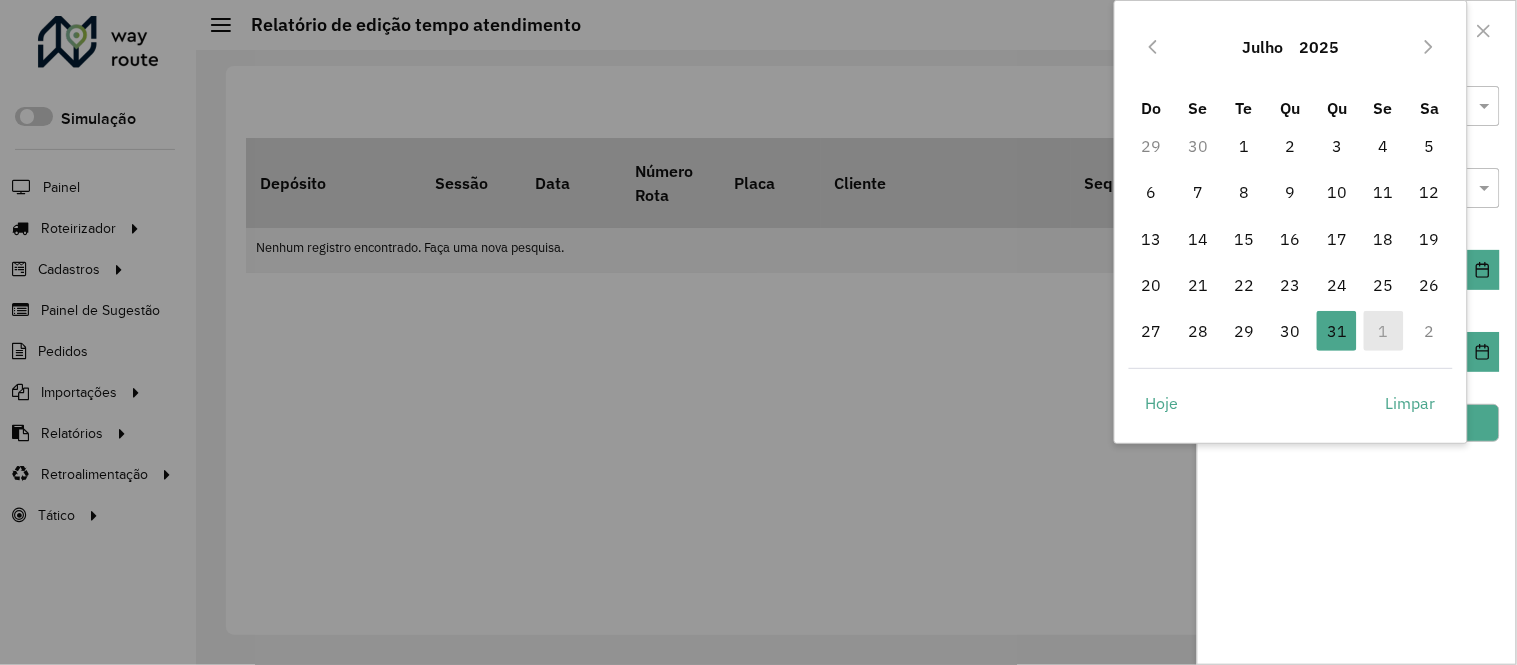 click on "**********" 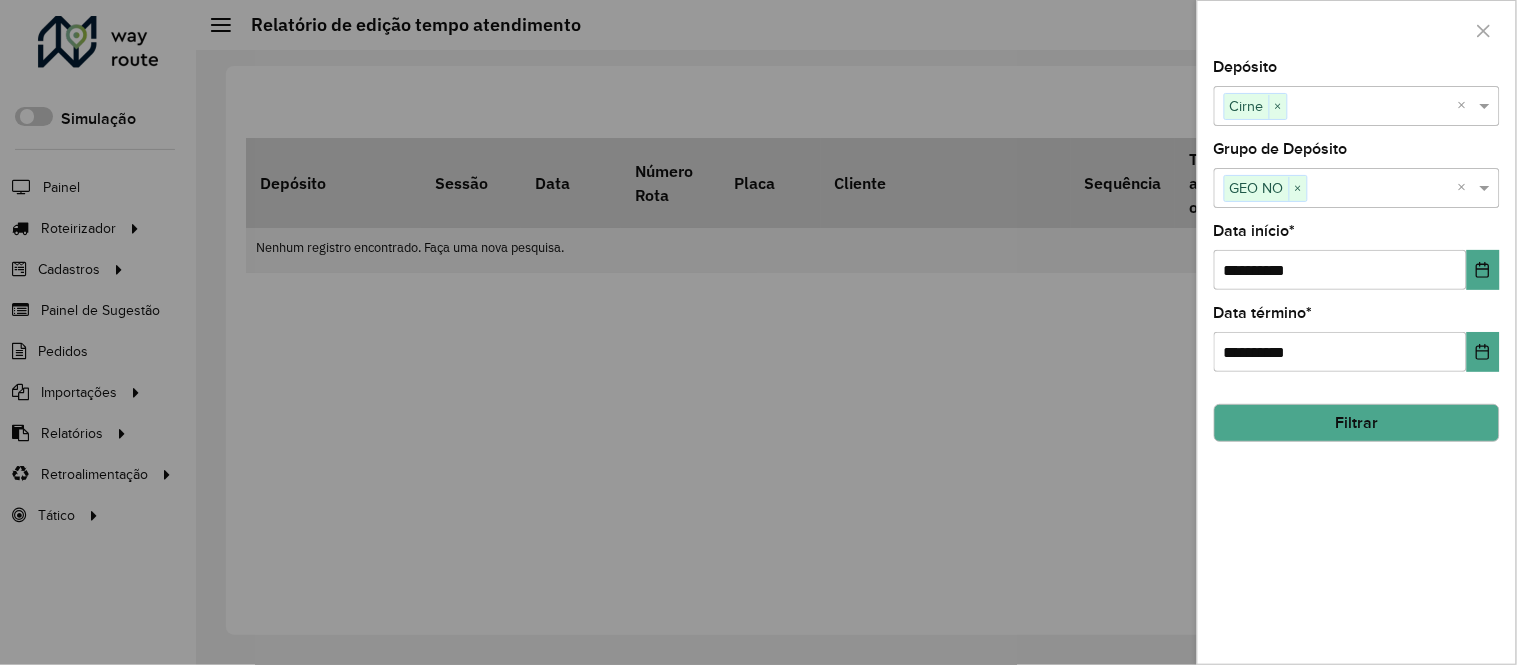 click on "Filtrar" 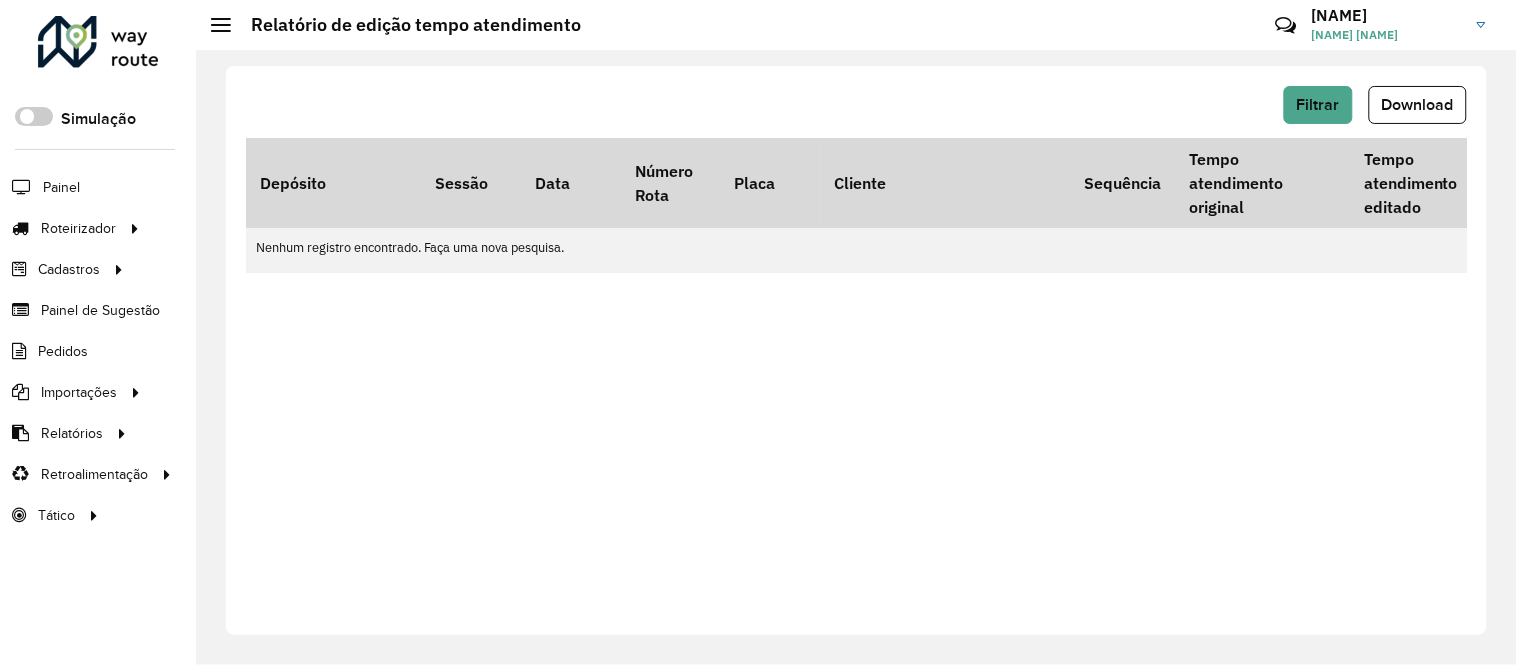 drag, startPoint x: 923, startPoint y: 268, endPoint x: 961, endPoint y: 264, distance: 38.209946 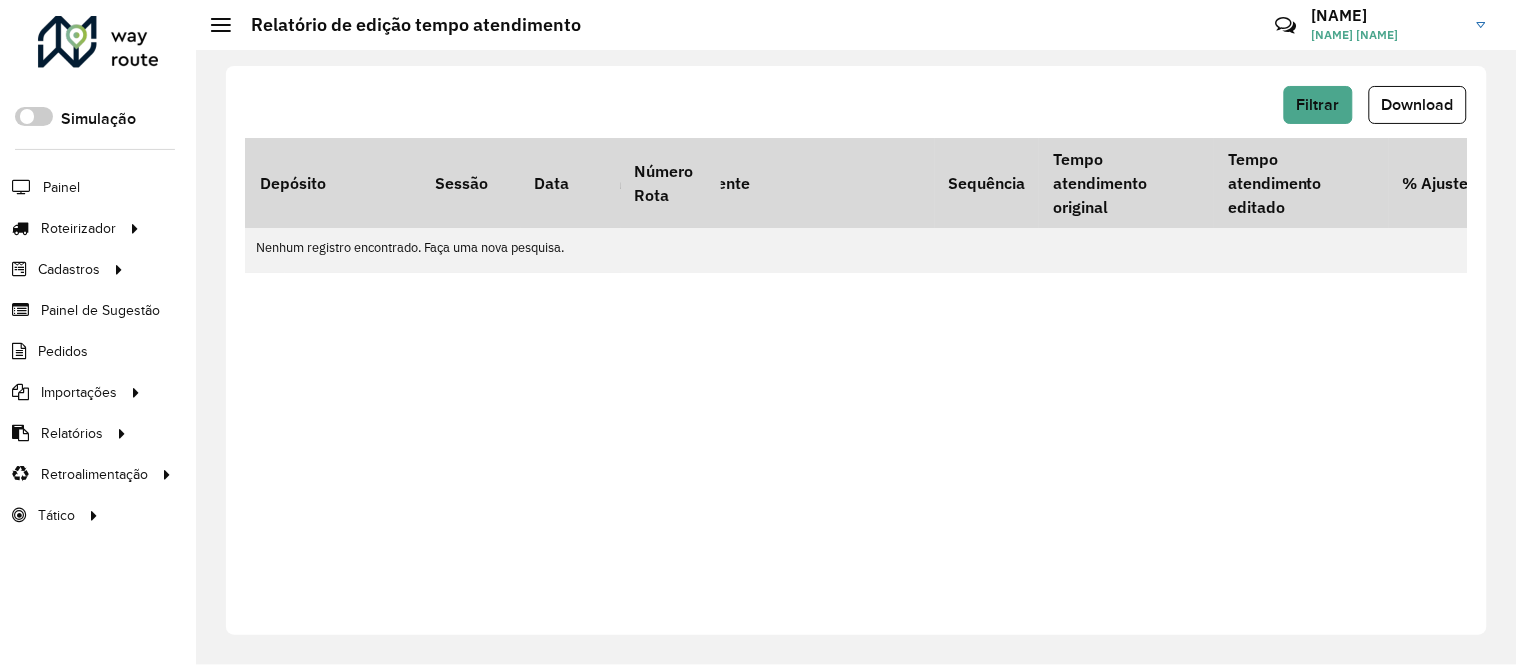scroll, scrollTop: 0, scrollLeft: 0, axis: both 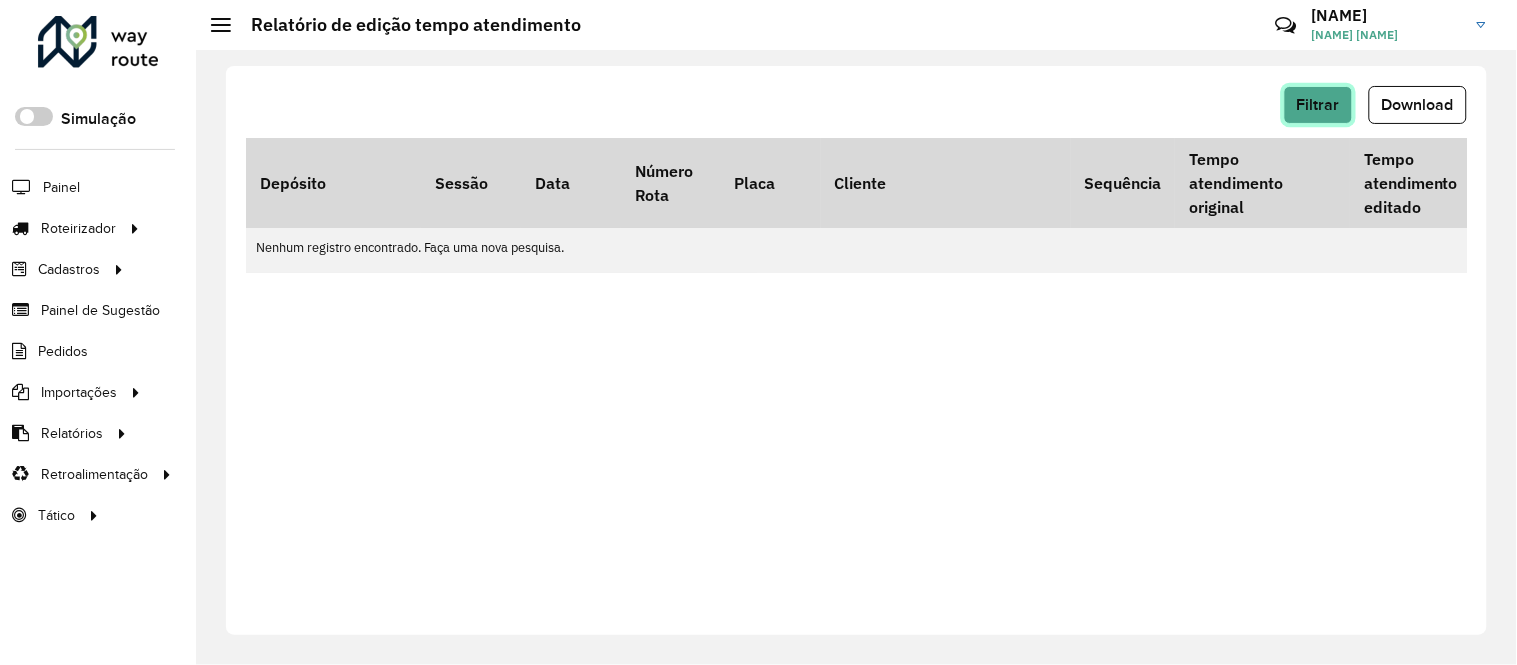 click on "Filtrar" 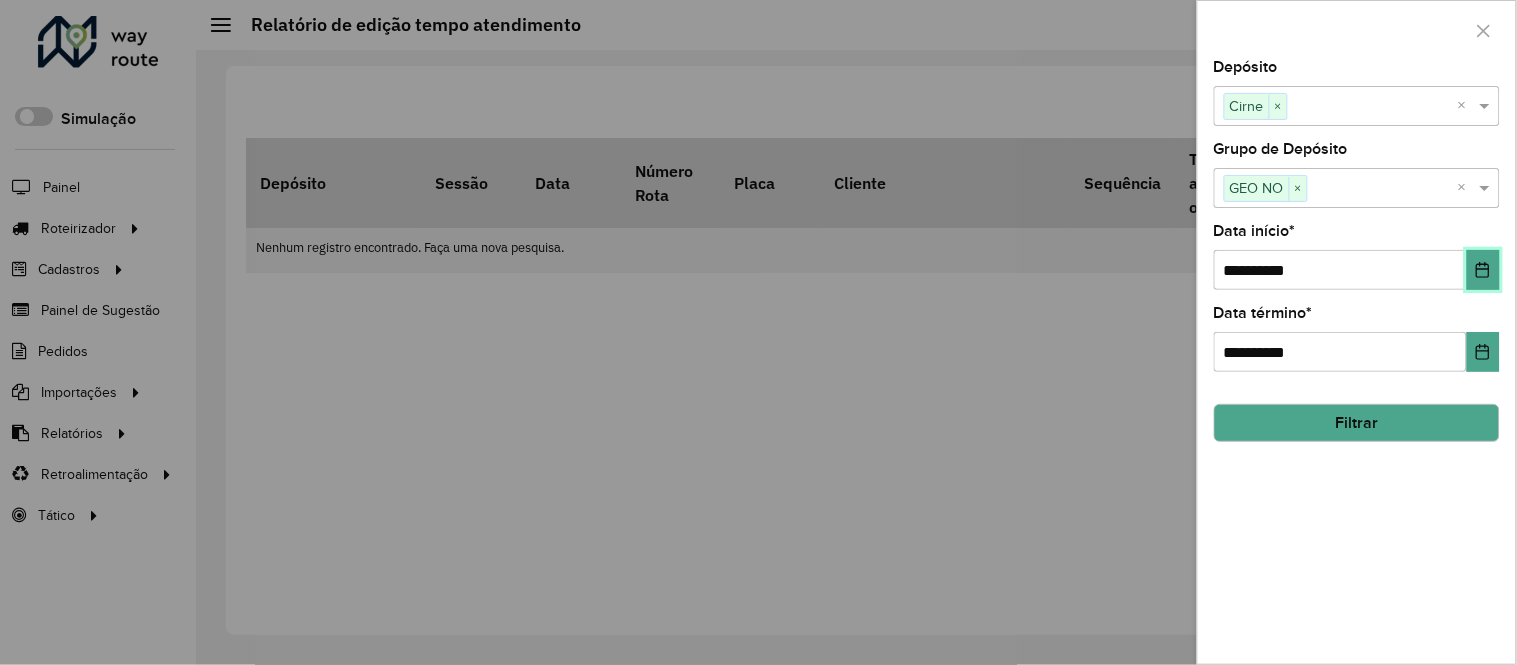click 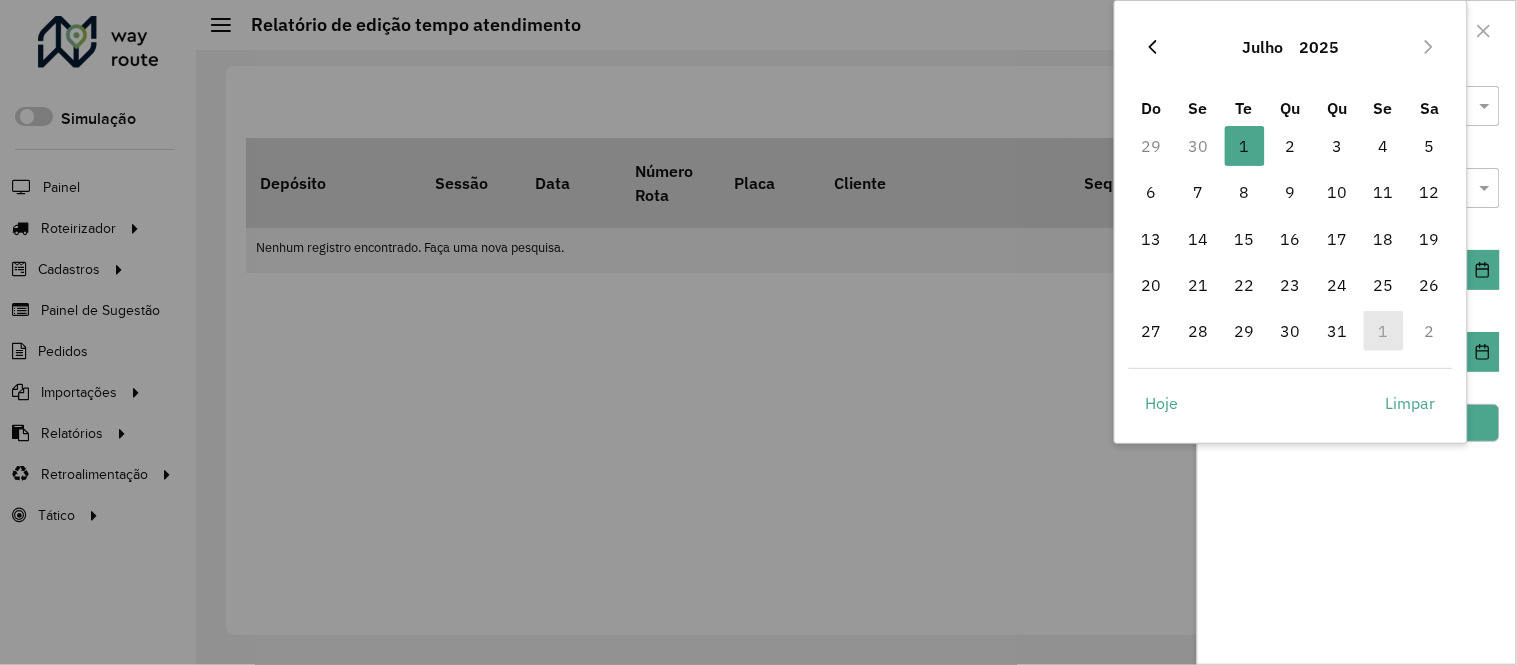 click 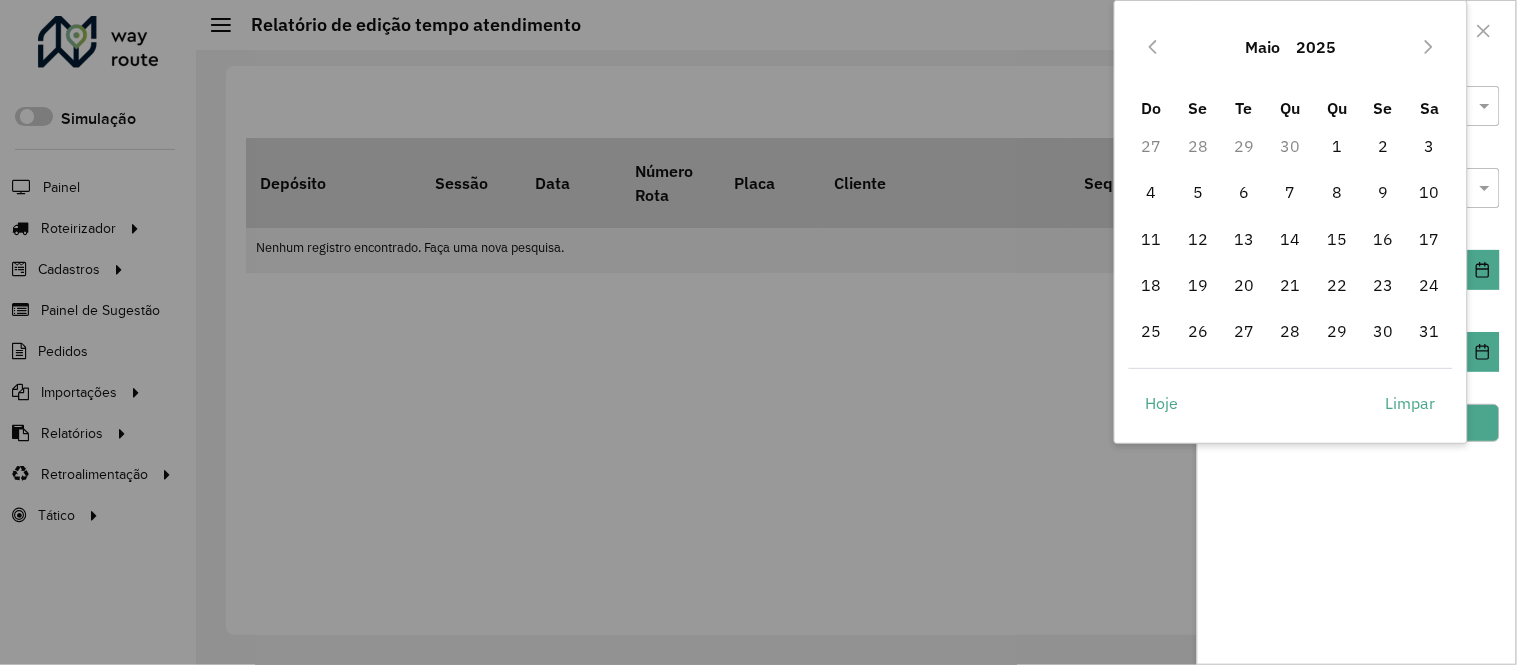 click 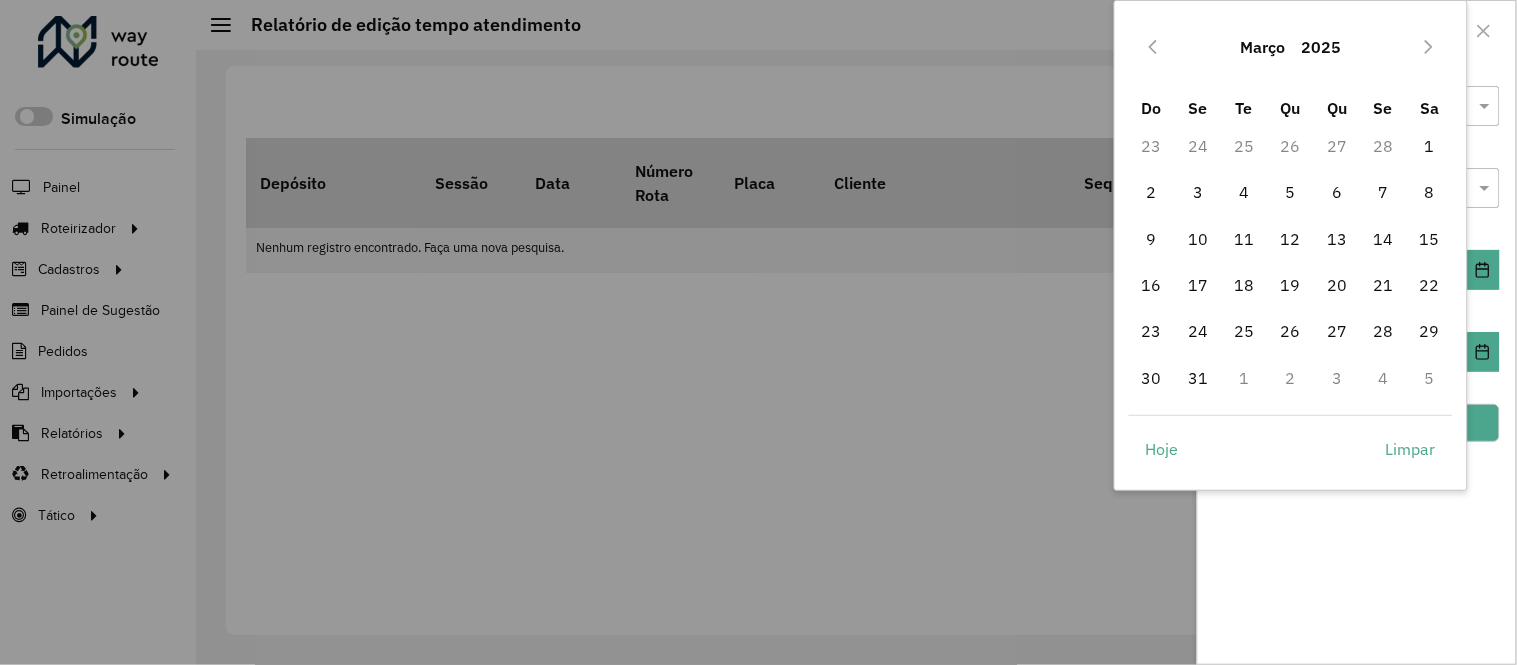 click 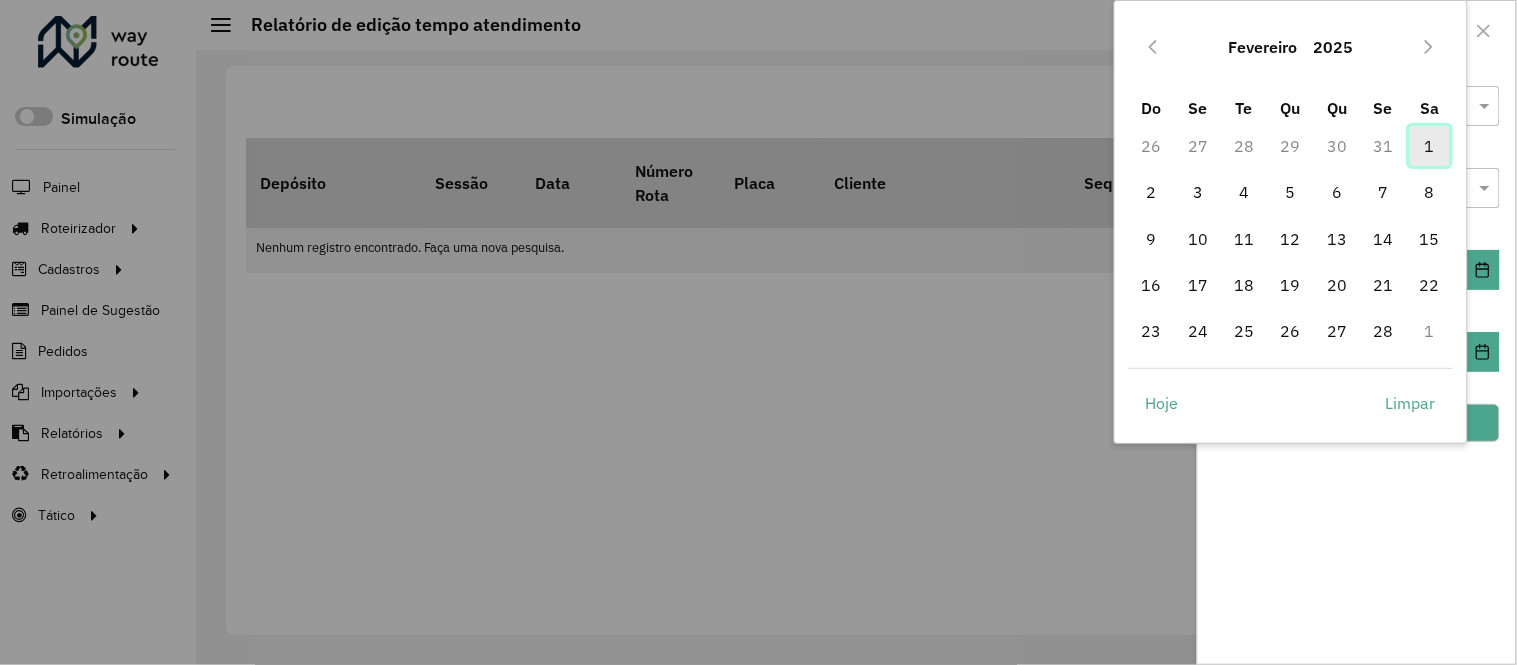 click on "1" at bounding box center [1430, 146] 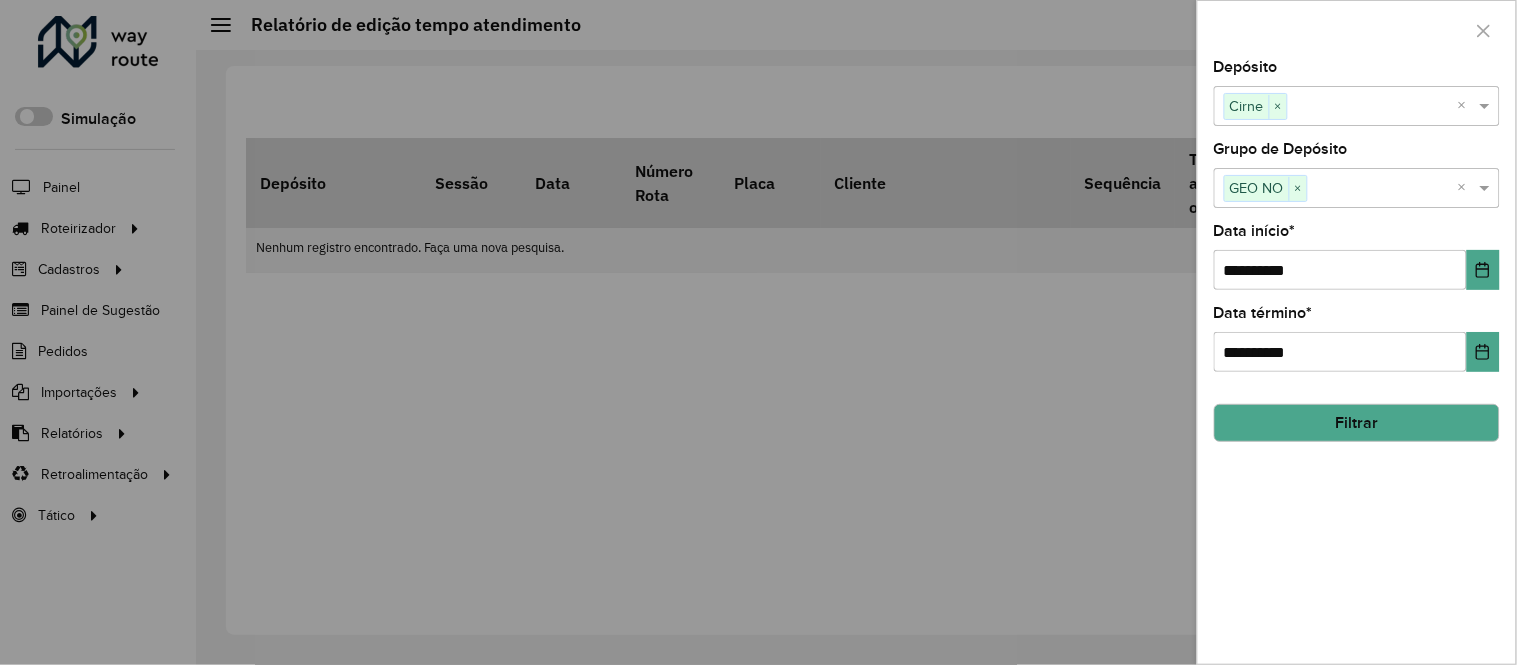 click on "Filtrar" 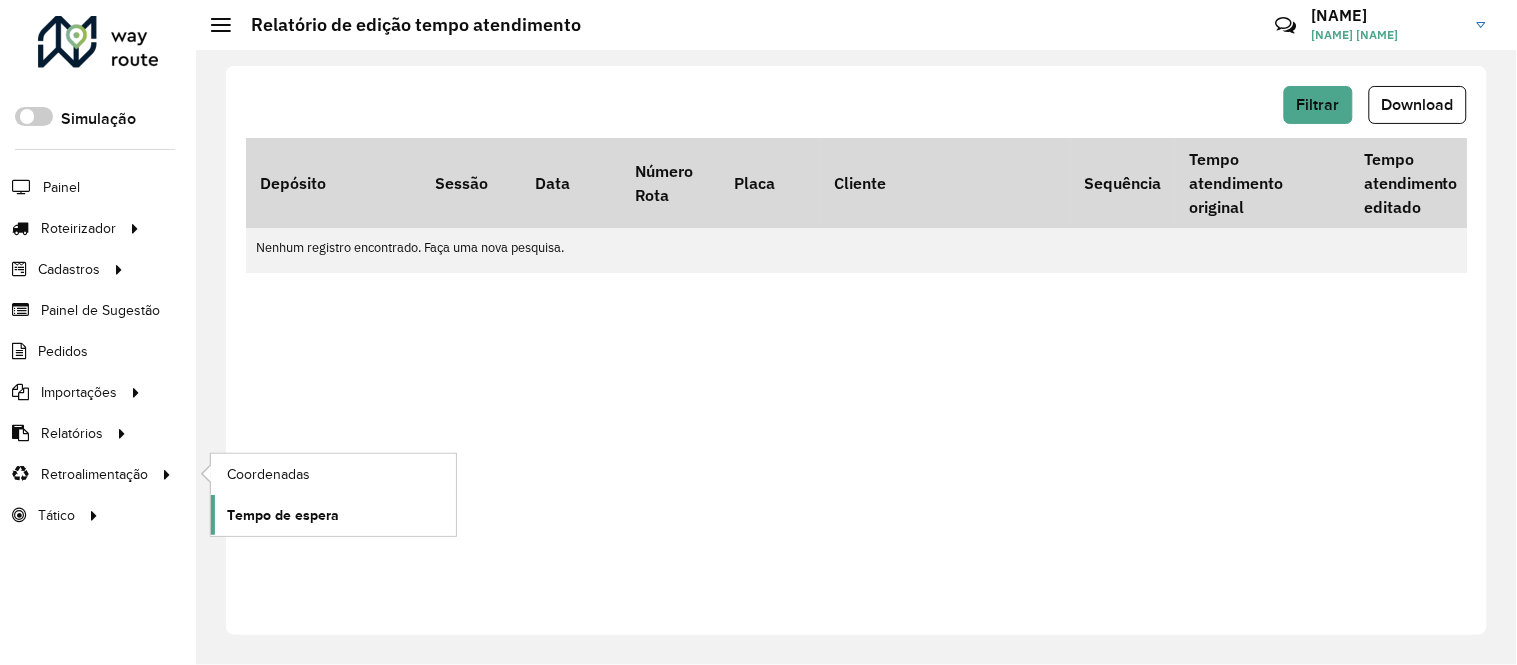click on "Tempo de espera" 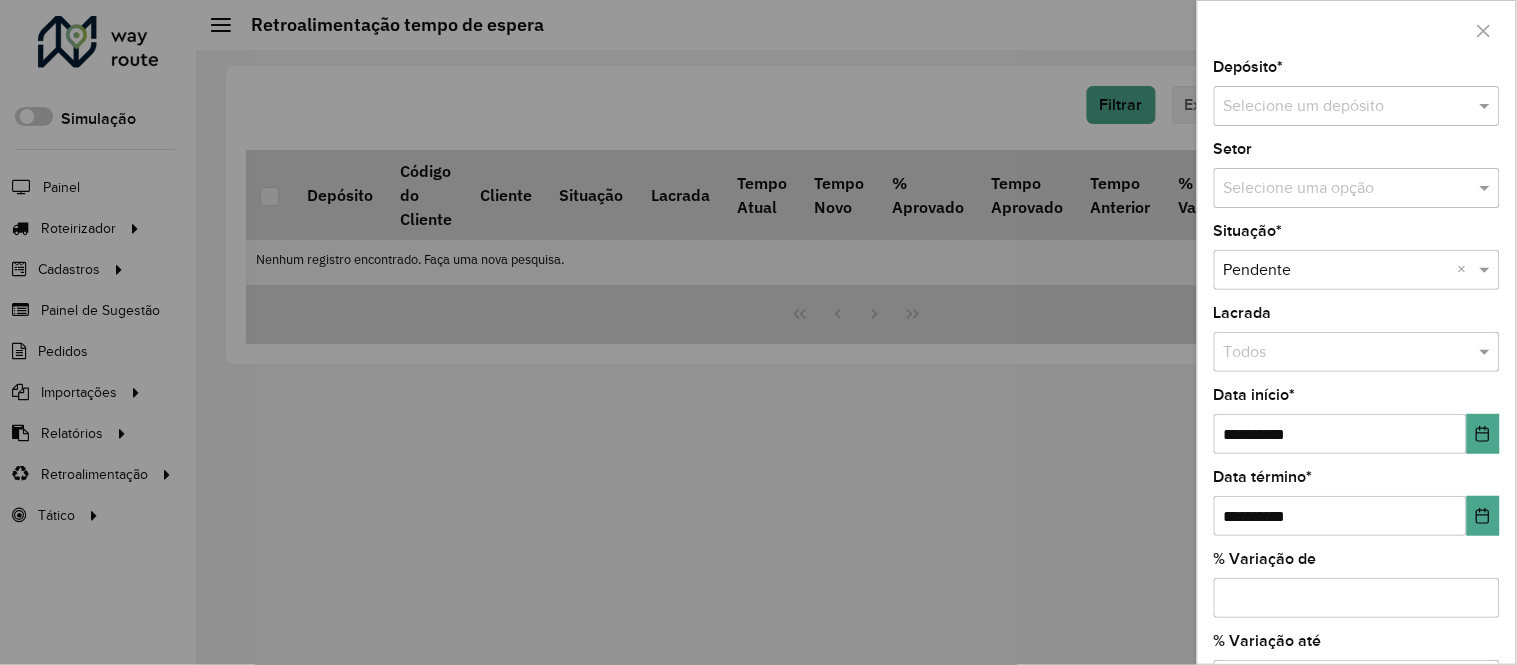 click at bounding box center [758, 332] 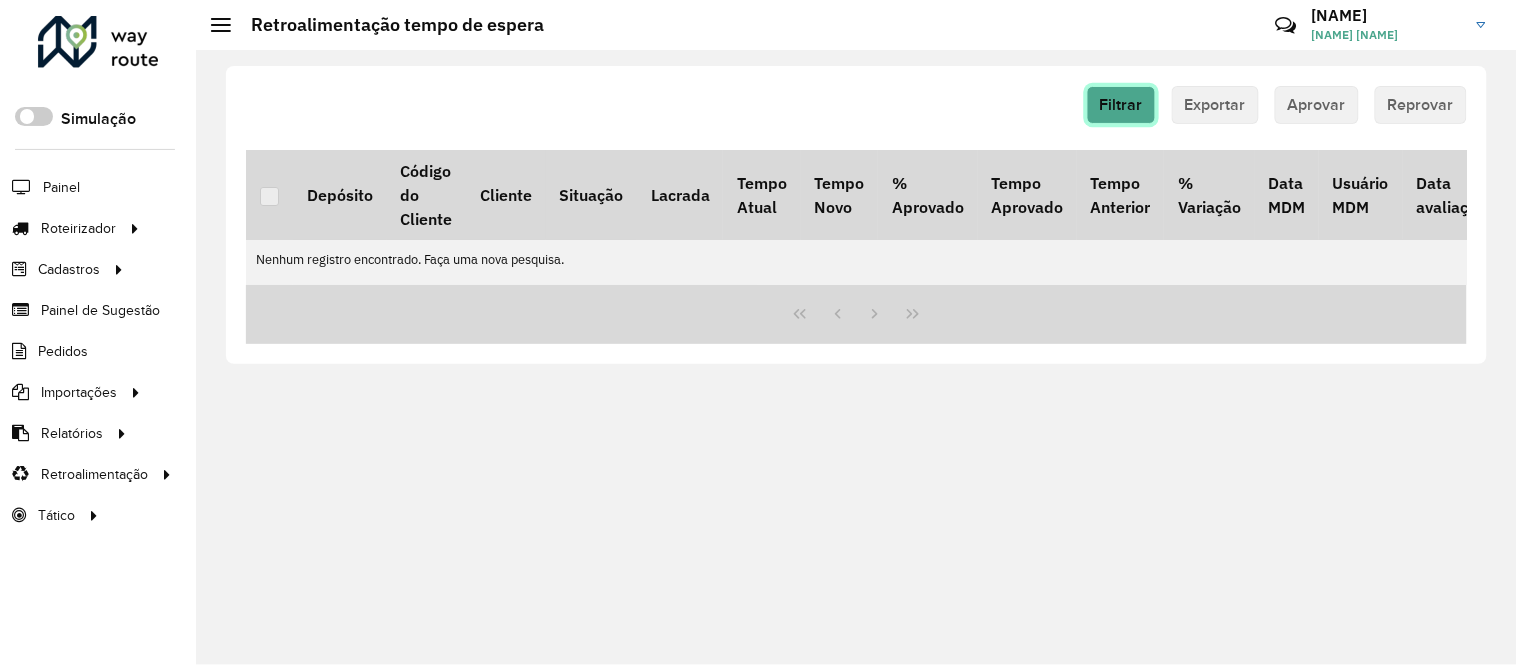 click on "Filtrar" 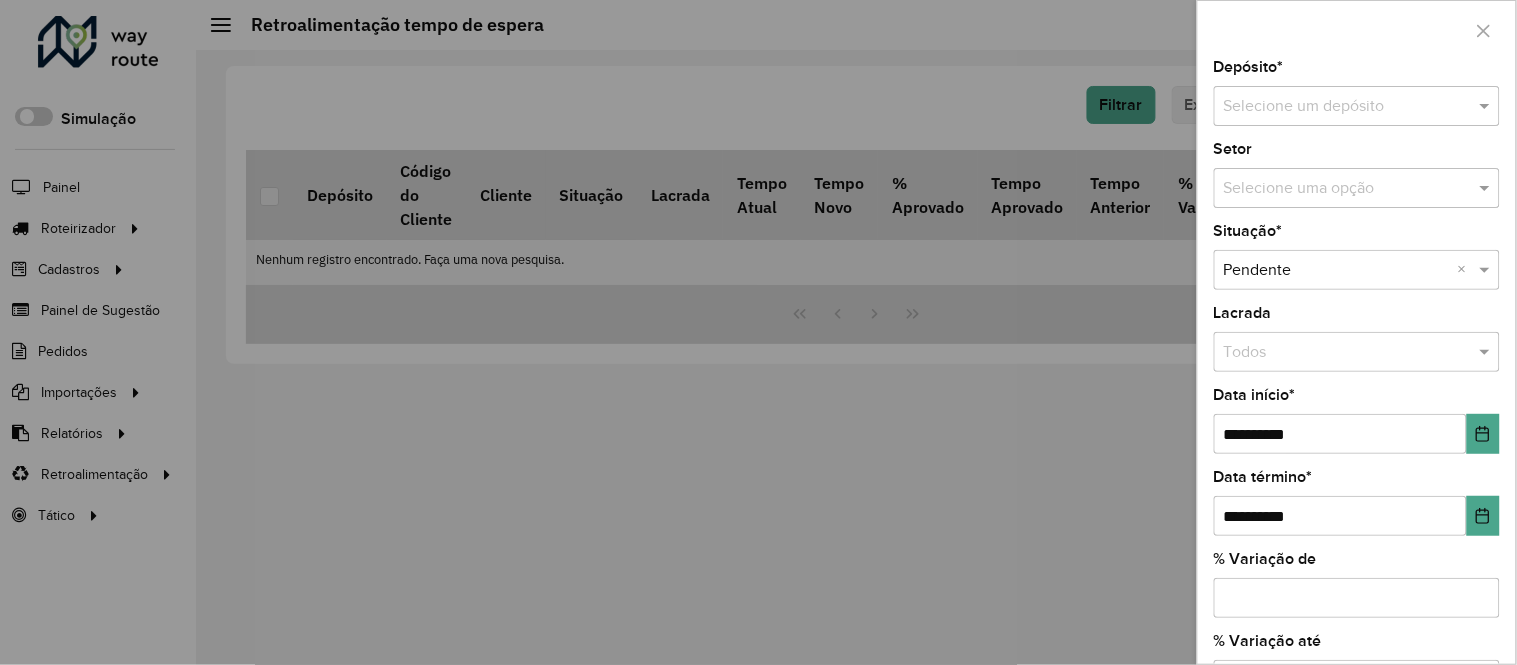 click at bounding box center (1337, 107) 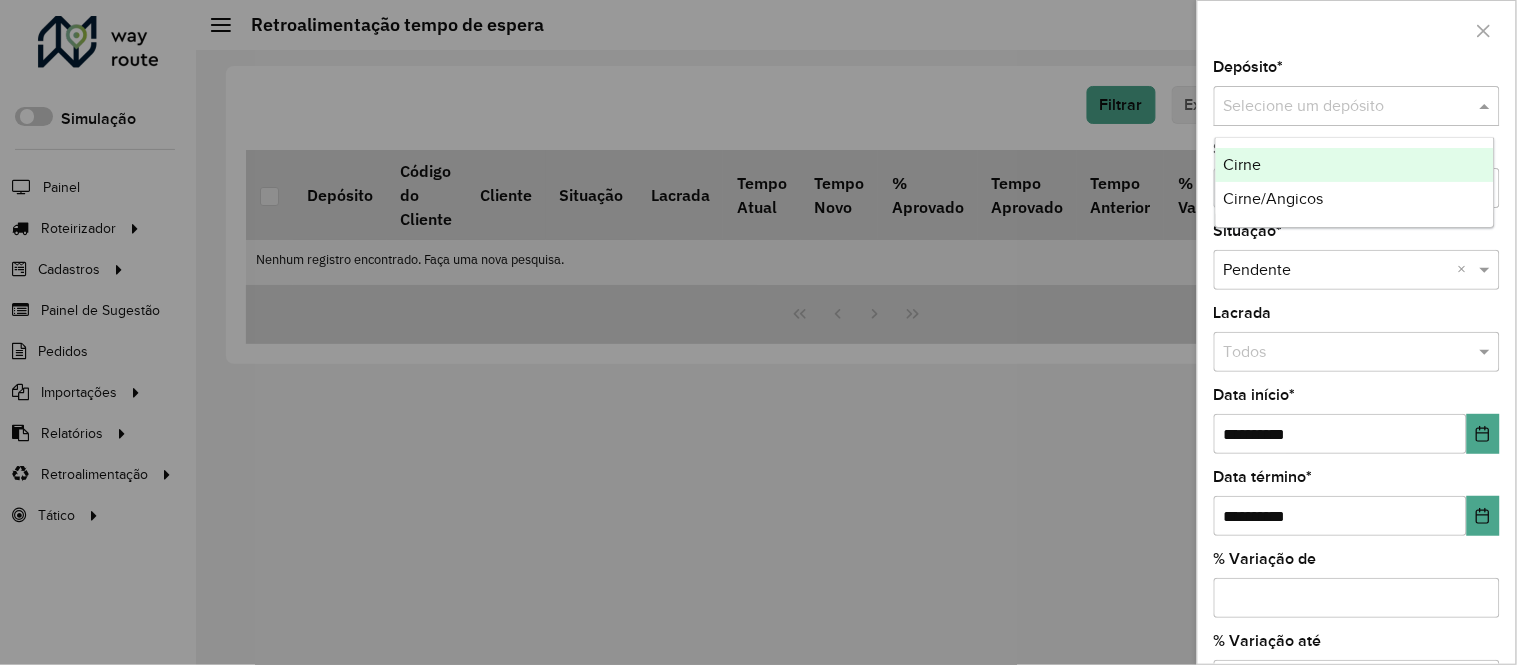 click on "Cirne" at bounding box center [1355, 165] 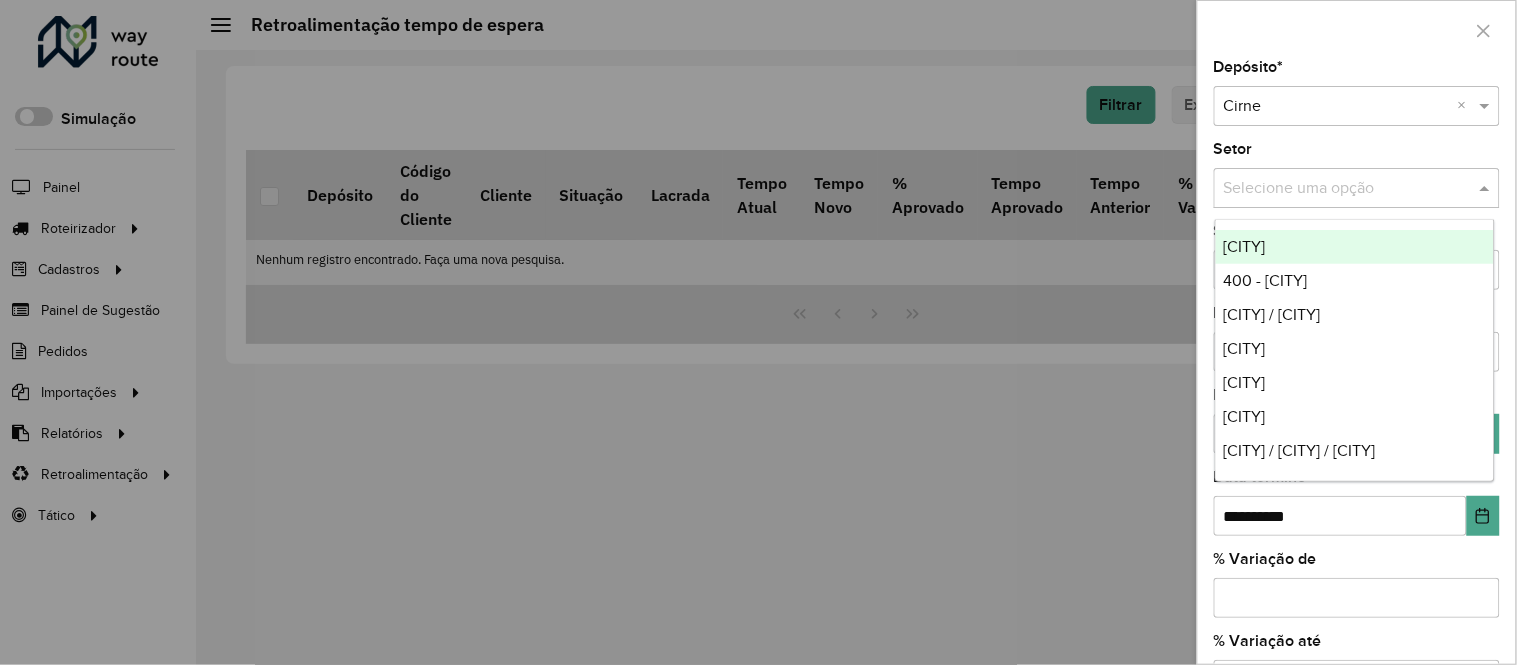 click at bounding box center [1337, 189] 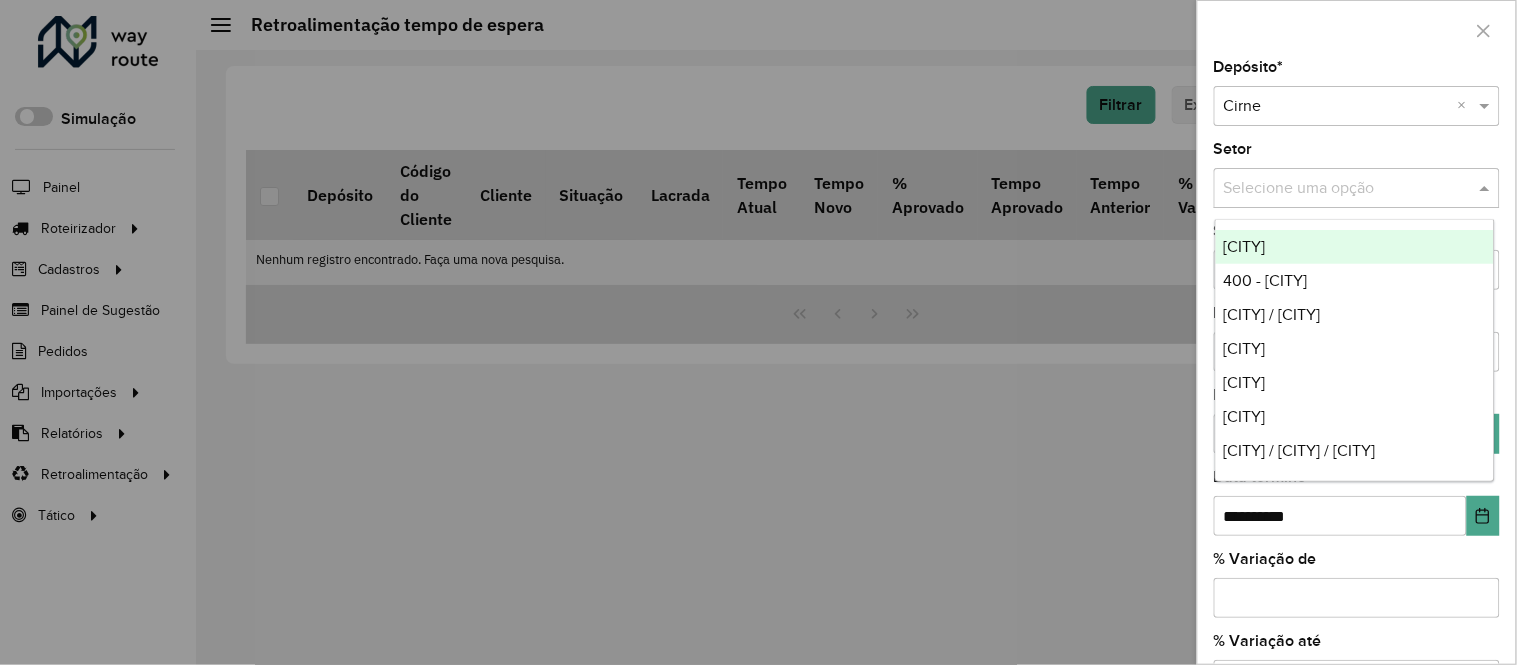 drag, startPoint x: 1242, startPoint y: 183, endPoint x: 1254, endPoint y: 168, distance: 19.209373 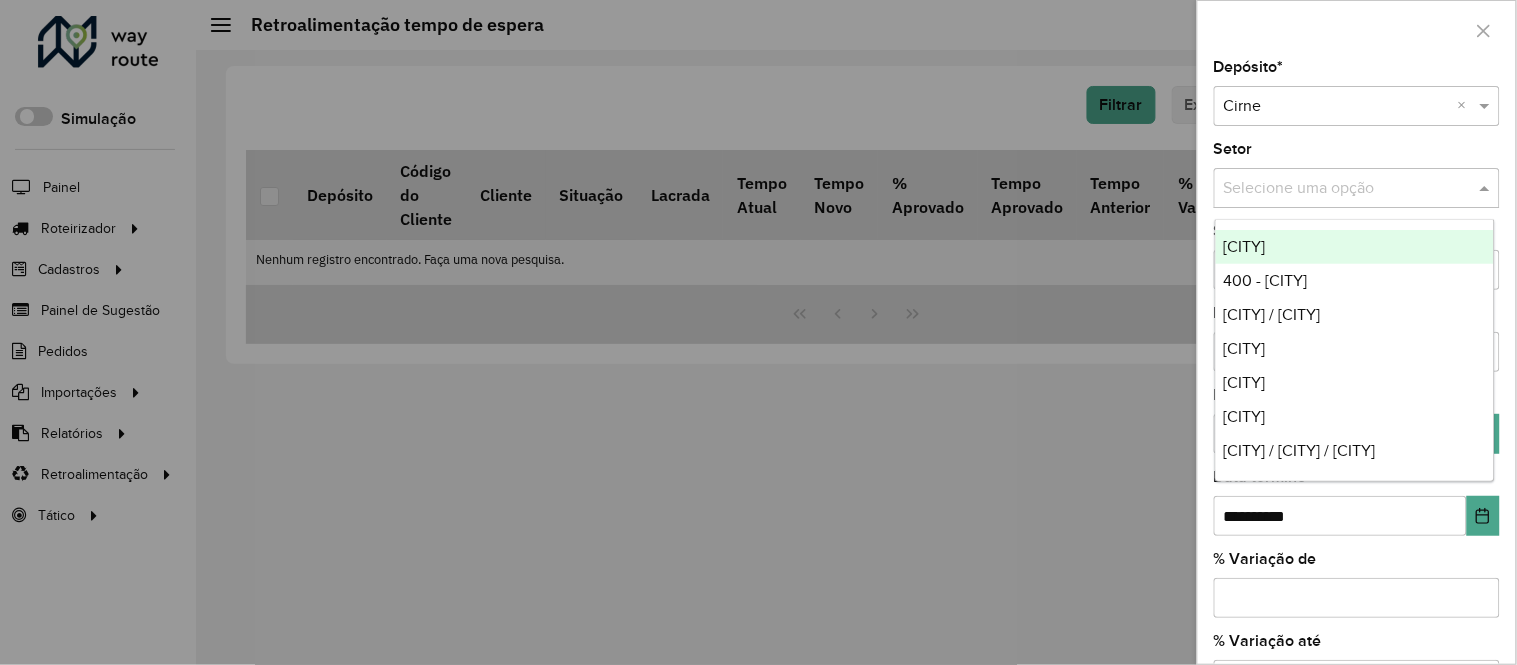 click at bounding box center [1337, 189] 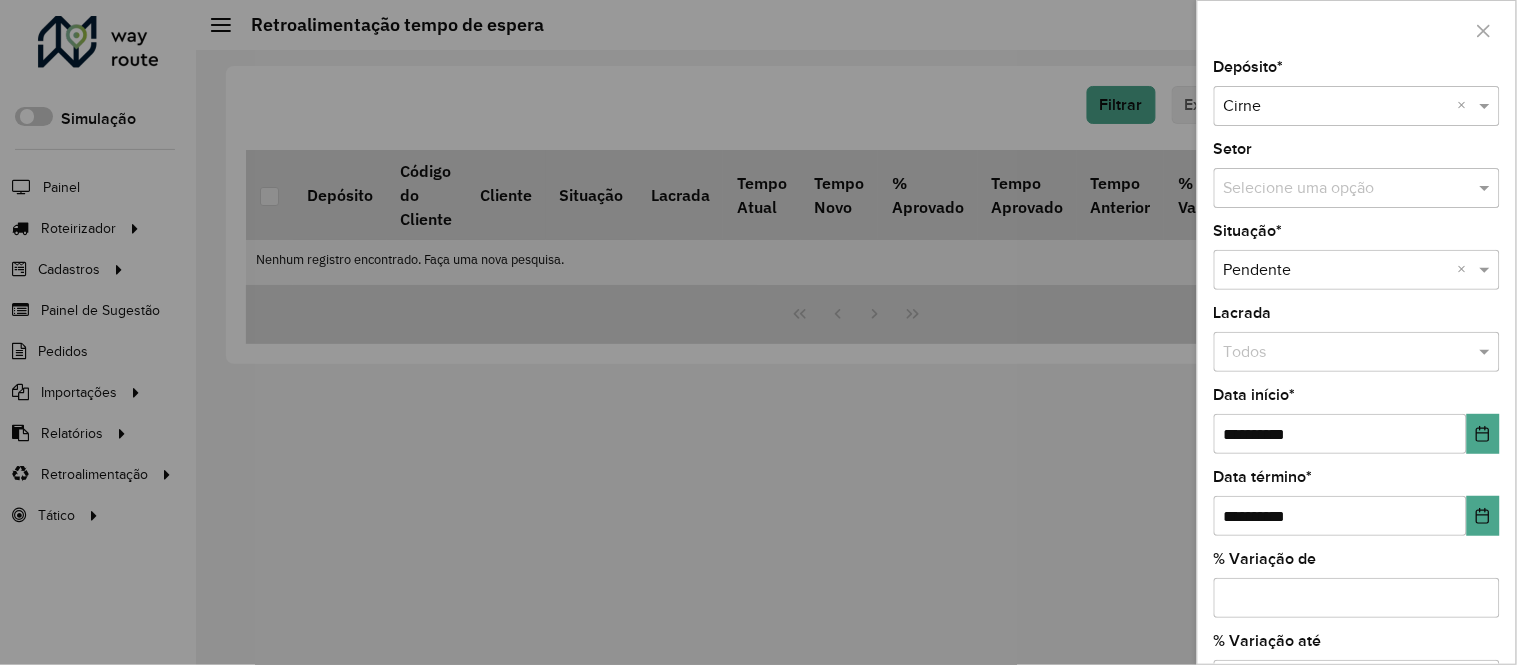 scroll, scrollTop: 111, scrollLeft: 0, axis: vertical 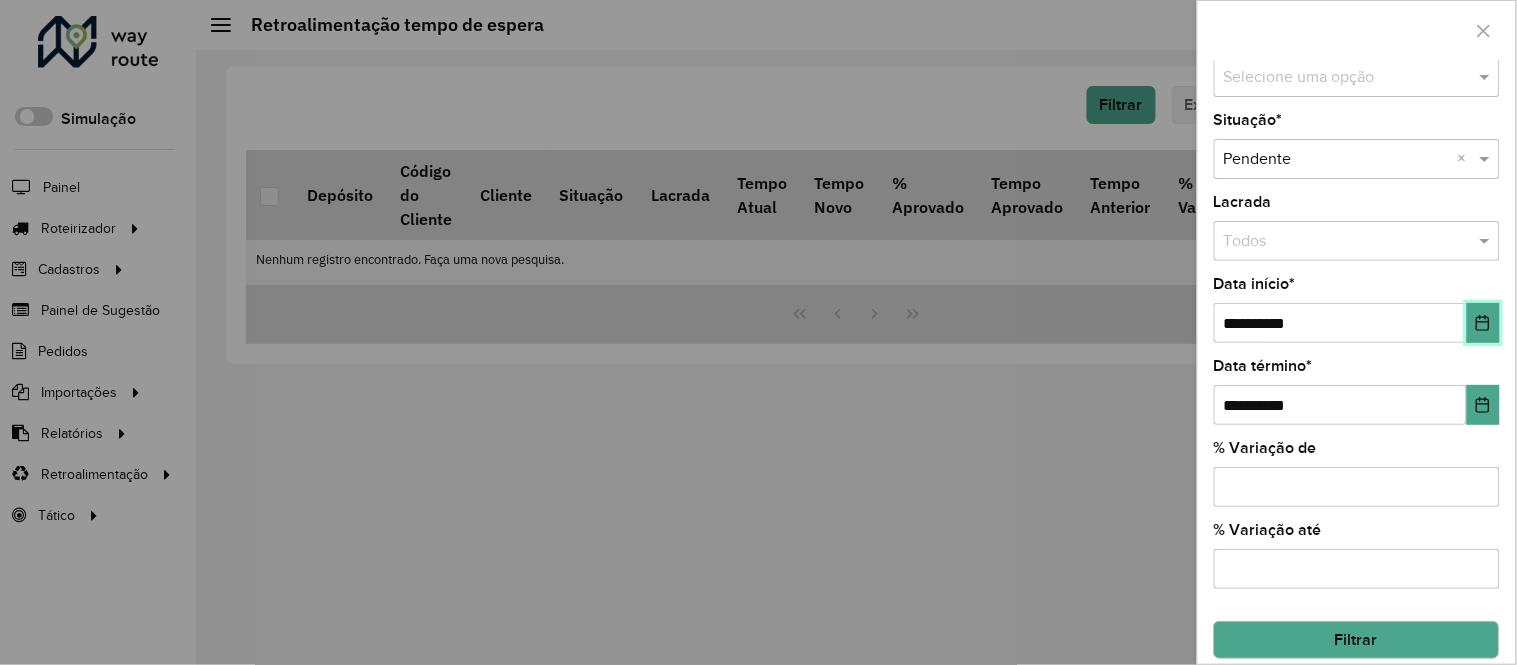 click at bounding box center (1483, 323) 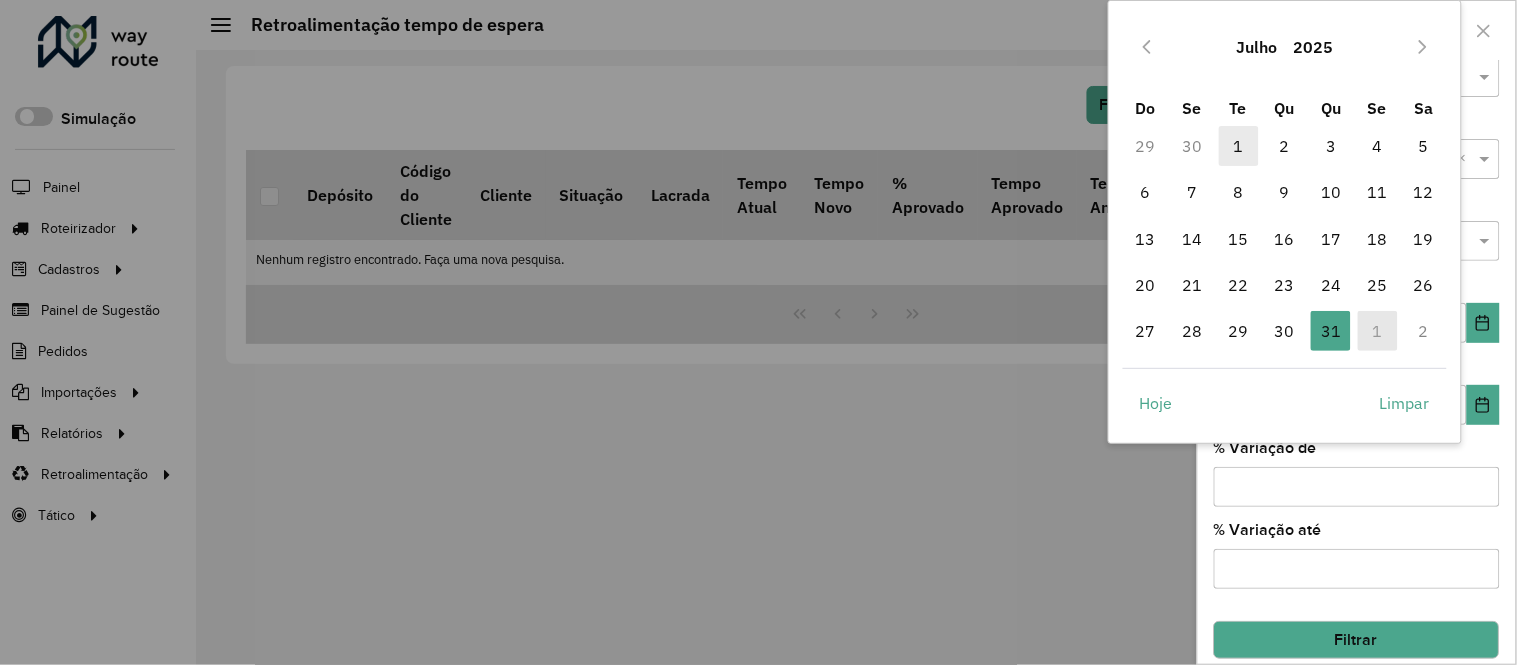 click on "1" at bounding box center (1239, 146) 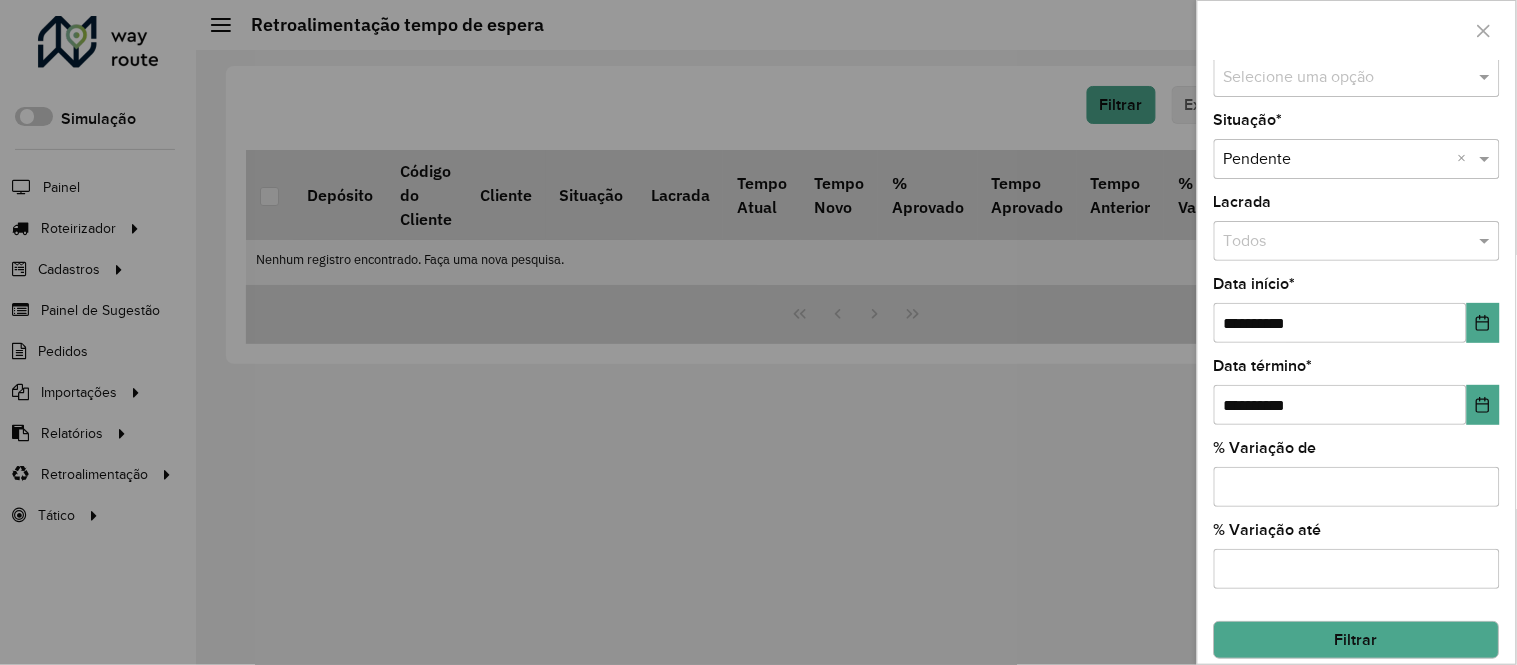 click on "Filtrar" 